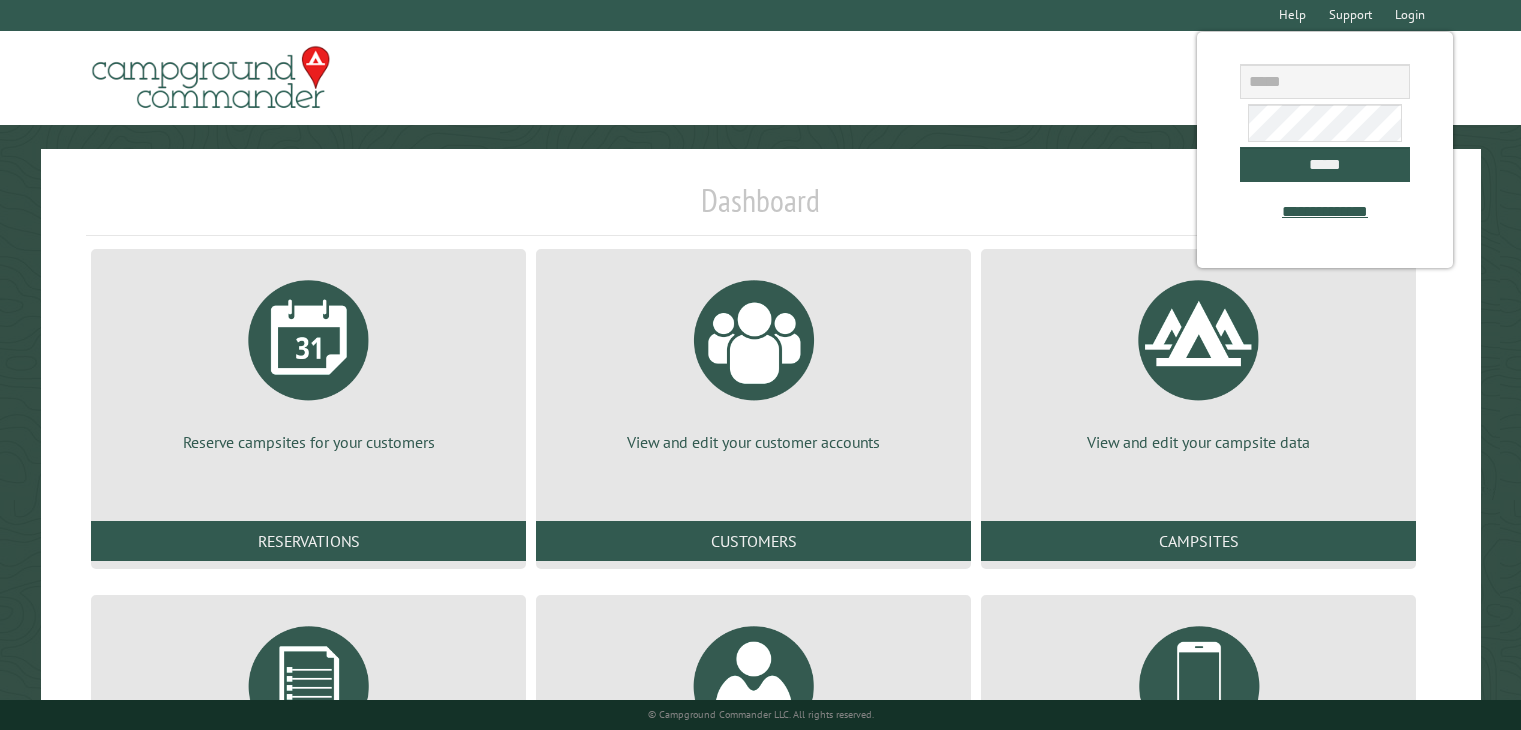 scroll, scrollTop: 0, scrollLeft: 0, axis: both 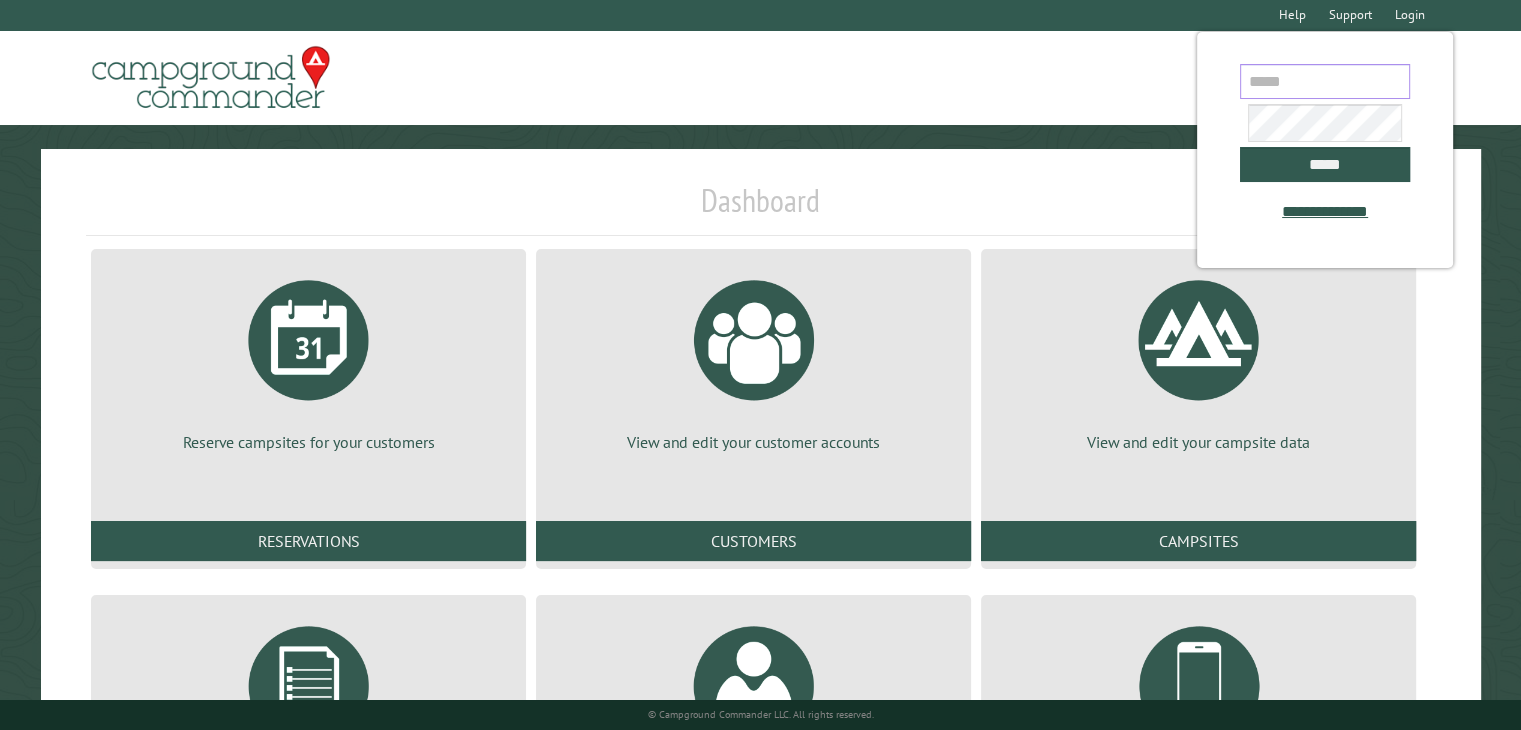 click at bounding box center (1325, 81) 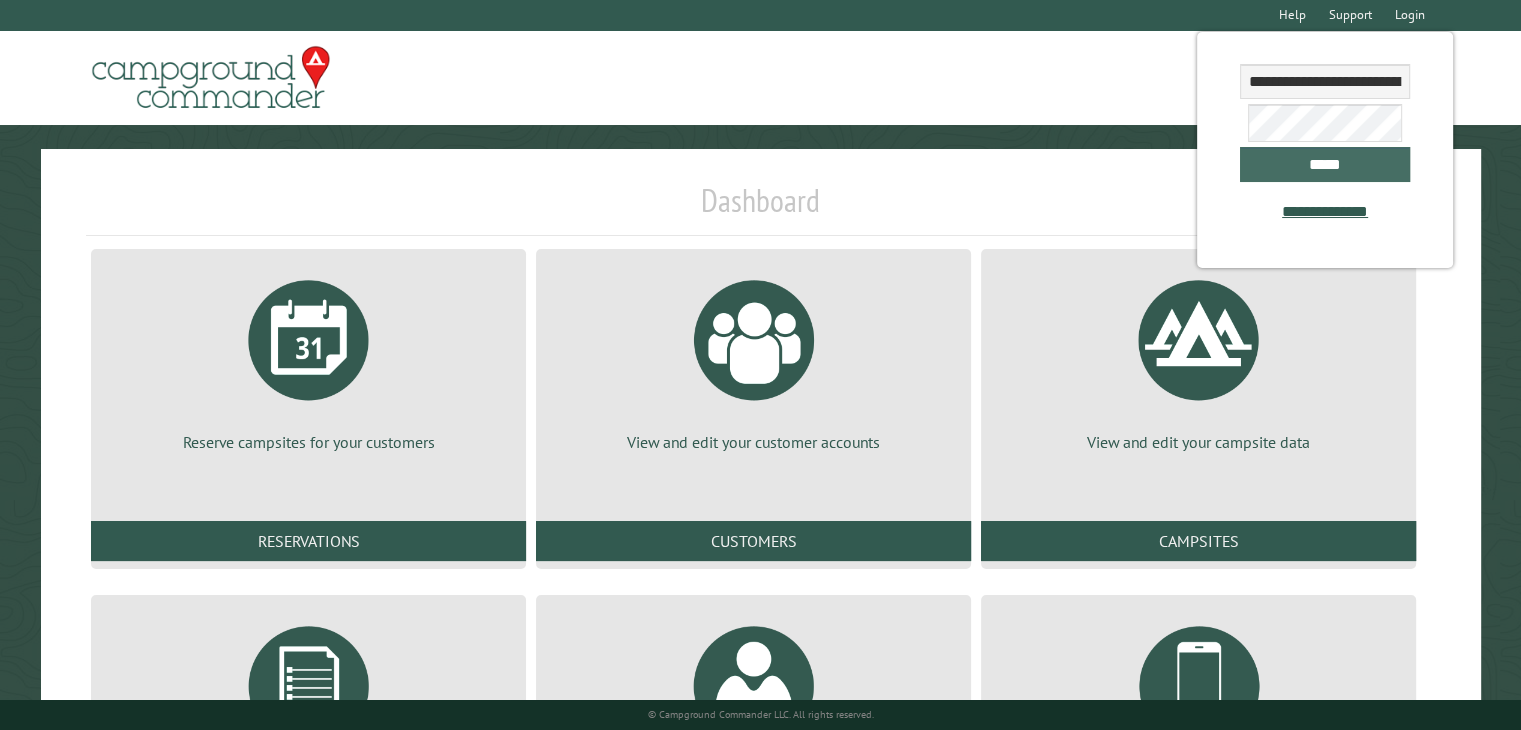 click on "*****" at bounding box center [1325, 164] 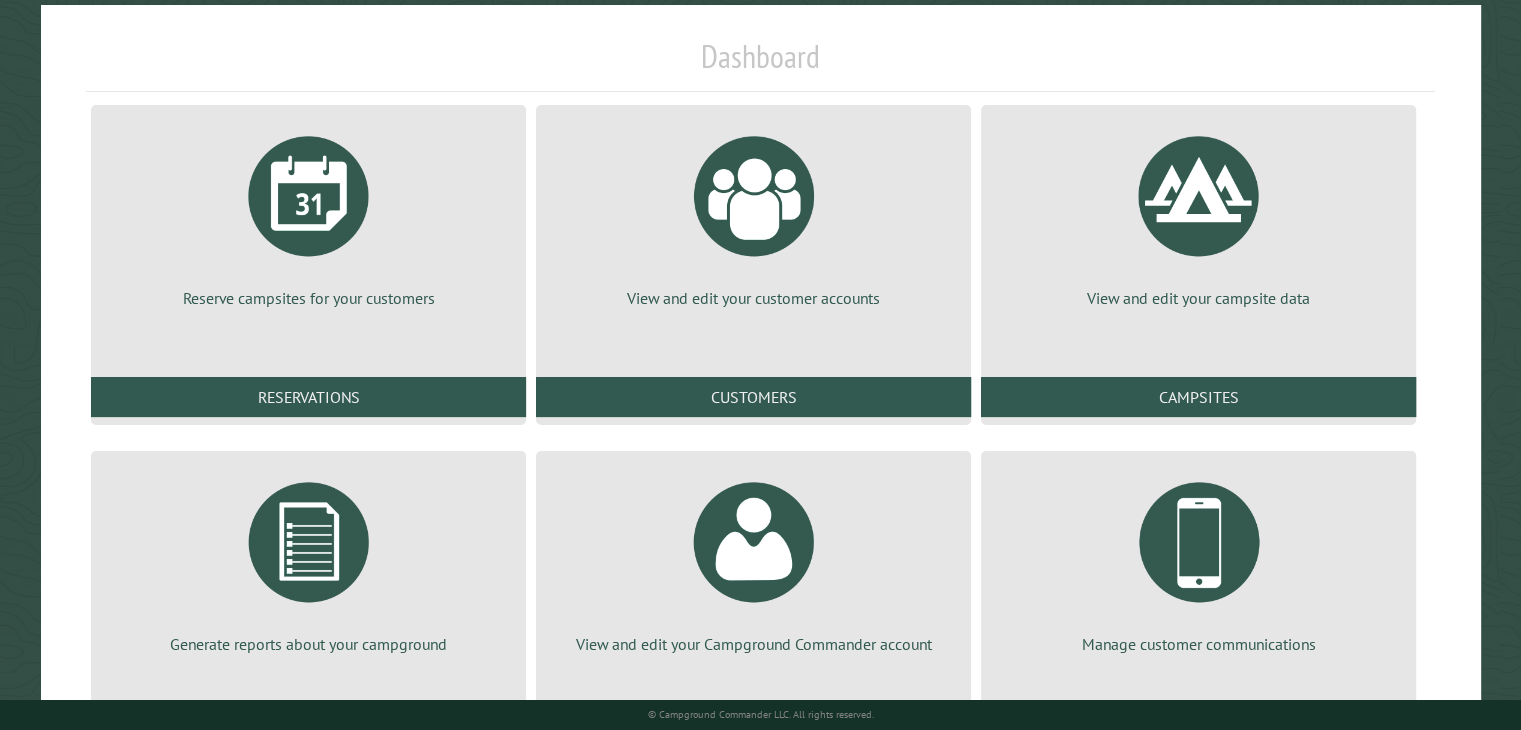 scroll, scrollTop: 72, scrollLeft: 0, axis: vertical 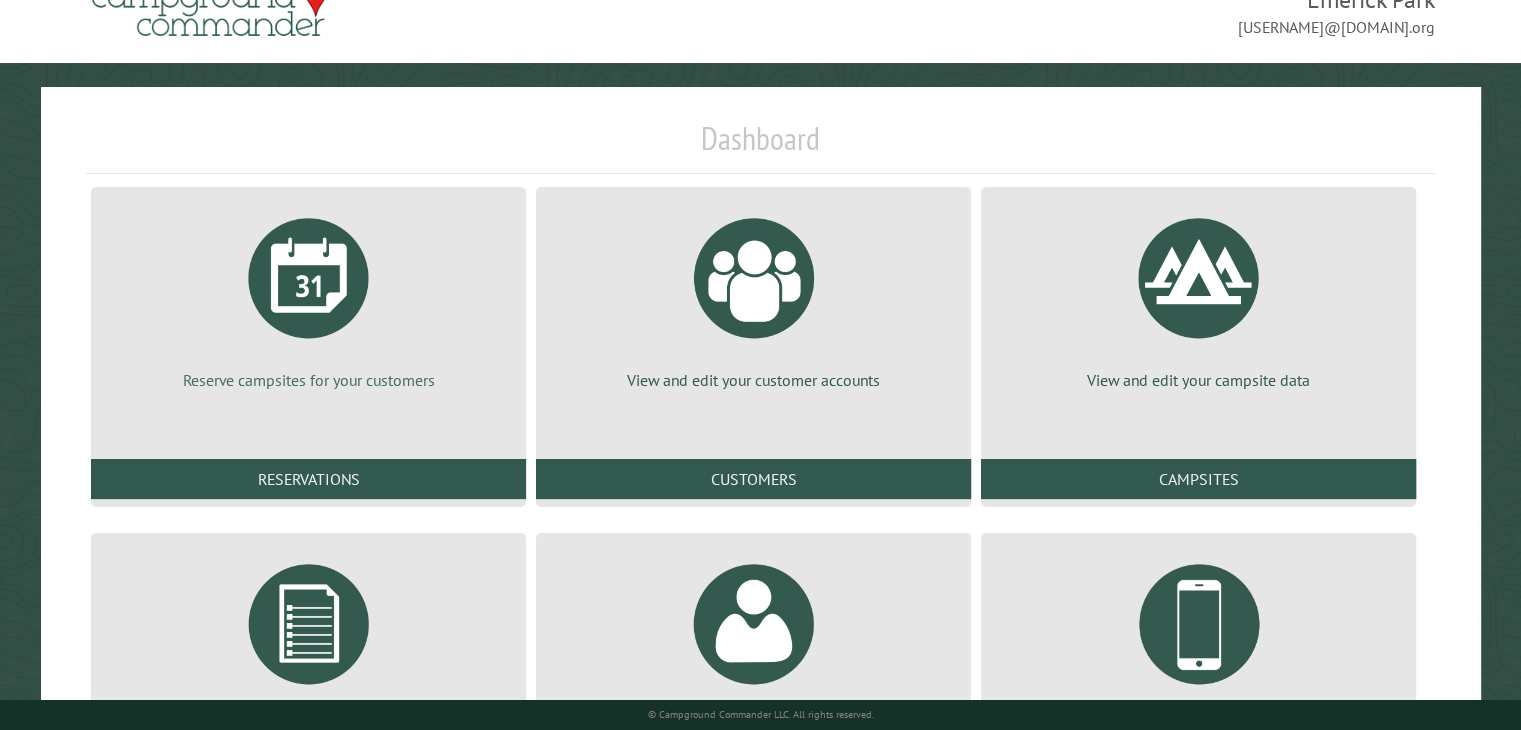 click at bounding box center [309, 278] 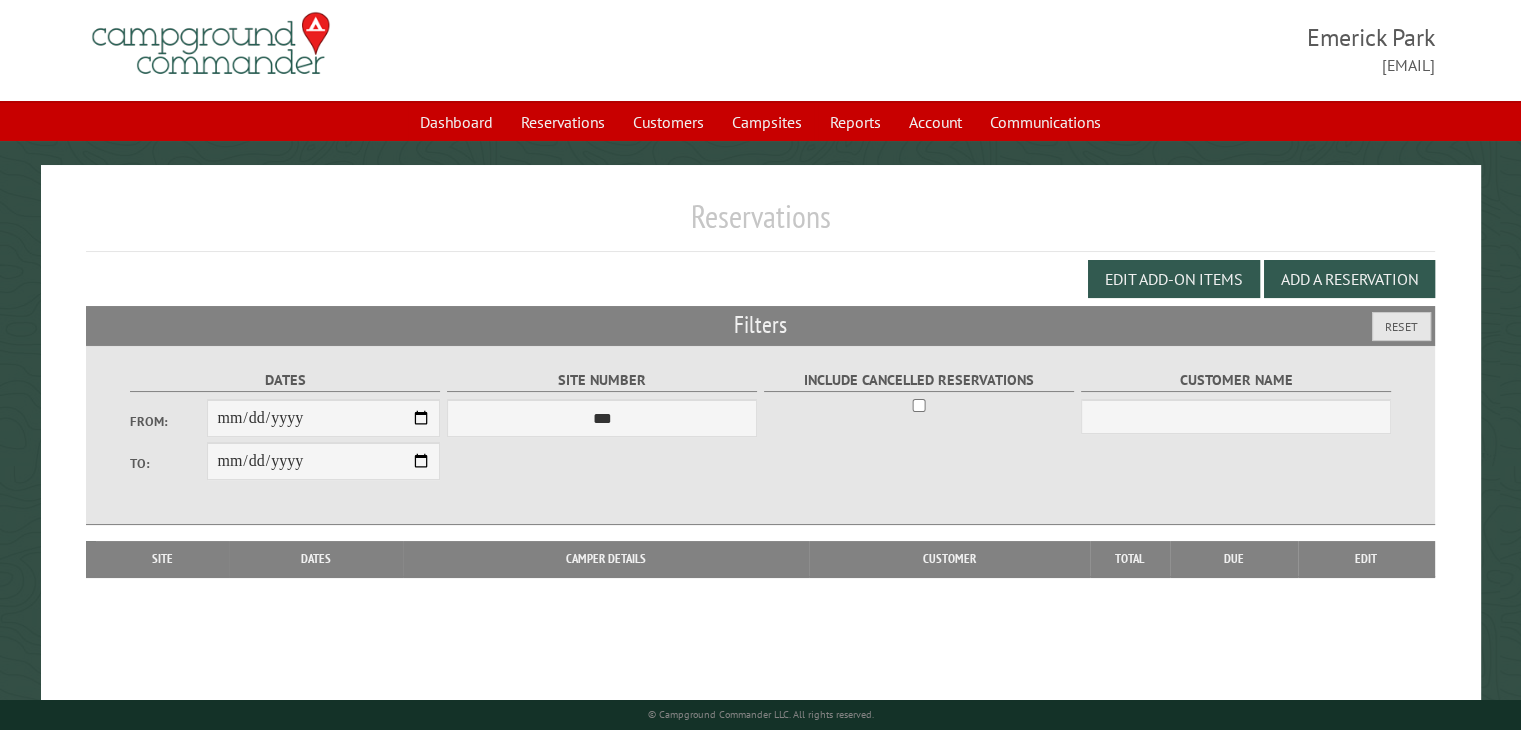 scroll, scrollTop: 0, scrollLeft: 0, axis: both 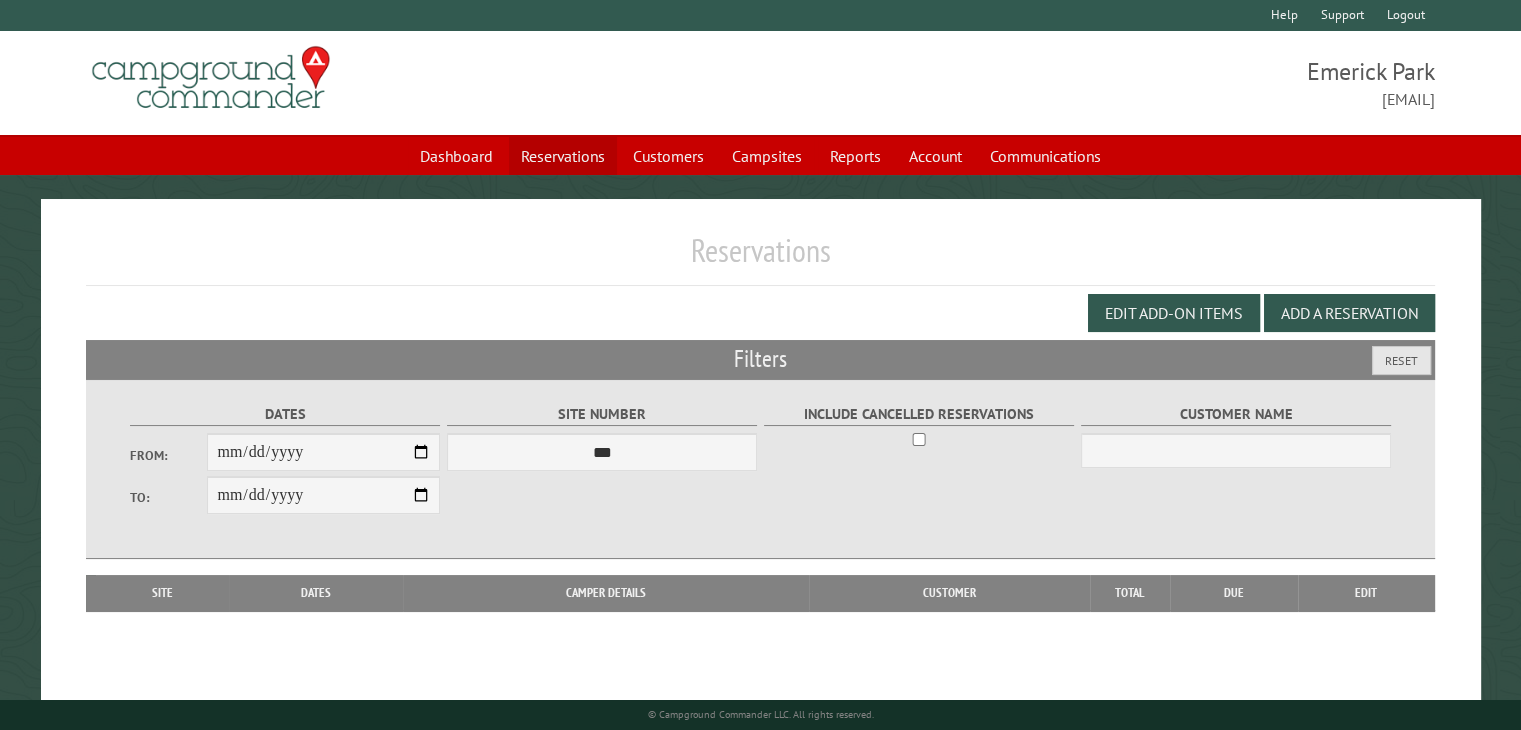 click on "Reservations" at bounding box center (563, 156) 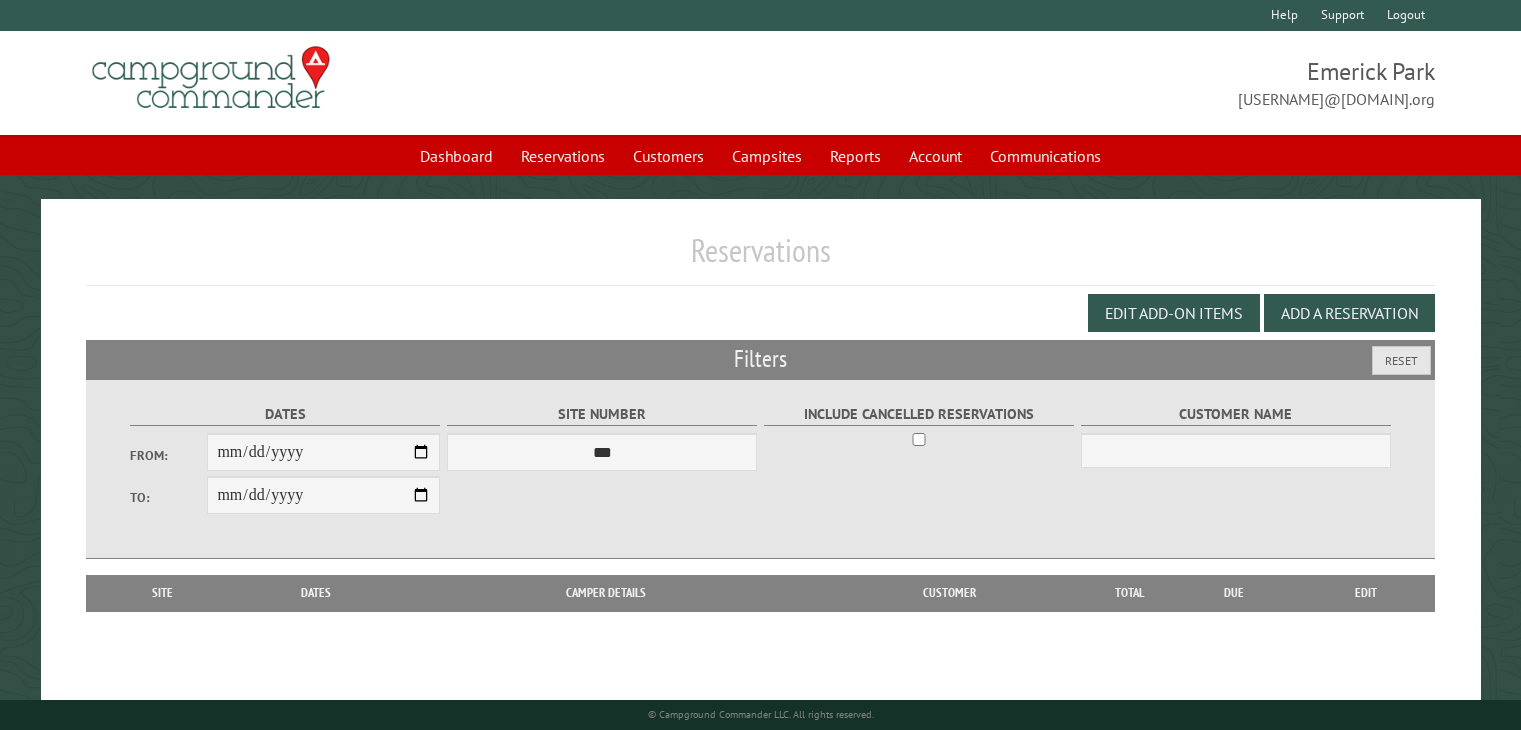 scroll, scrollTop: 0, scrollLeft: 0, axis: both 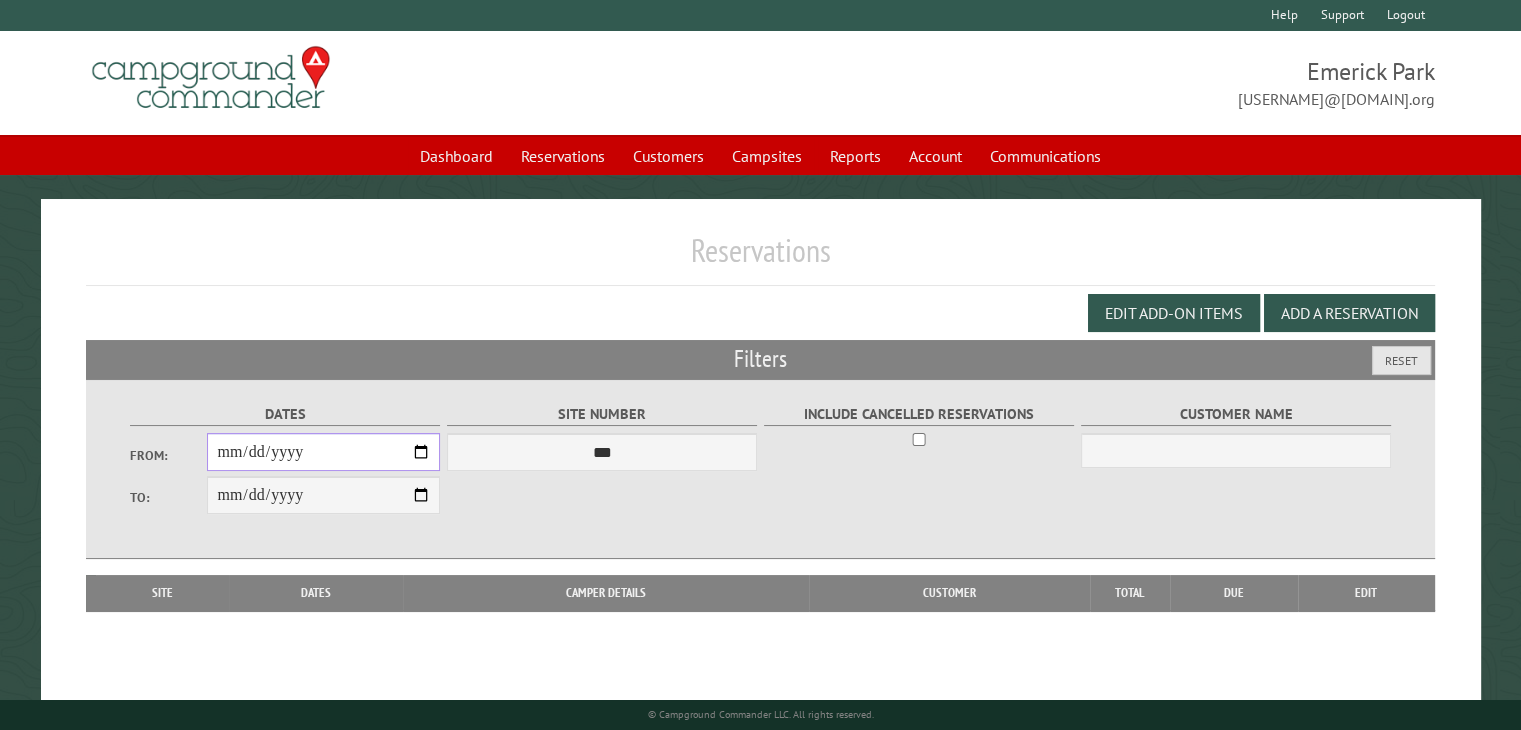 click on "From:" at bounding box center [323, 452] 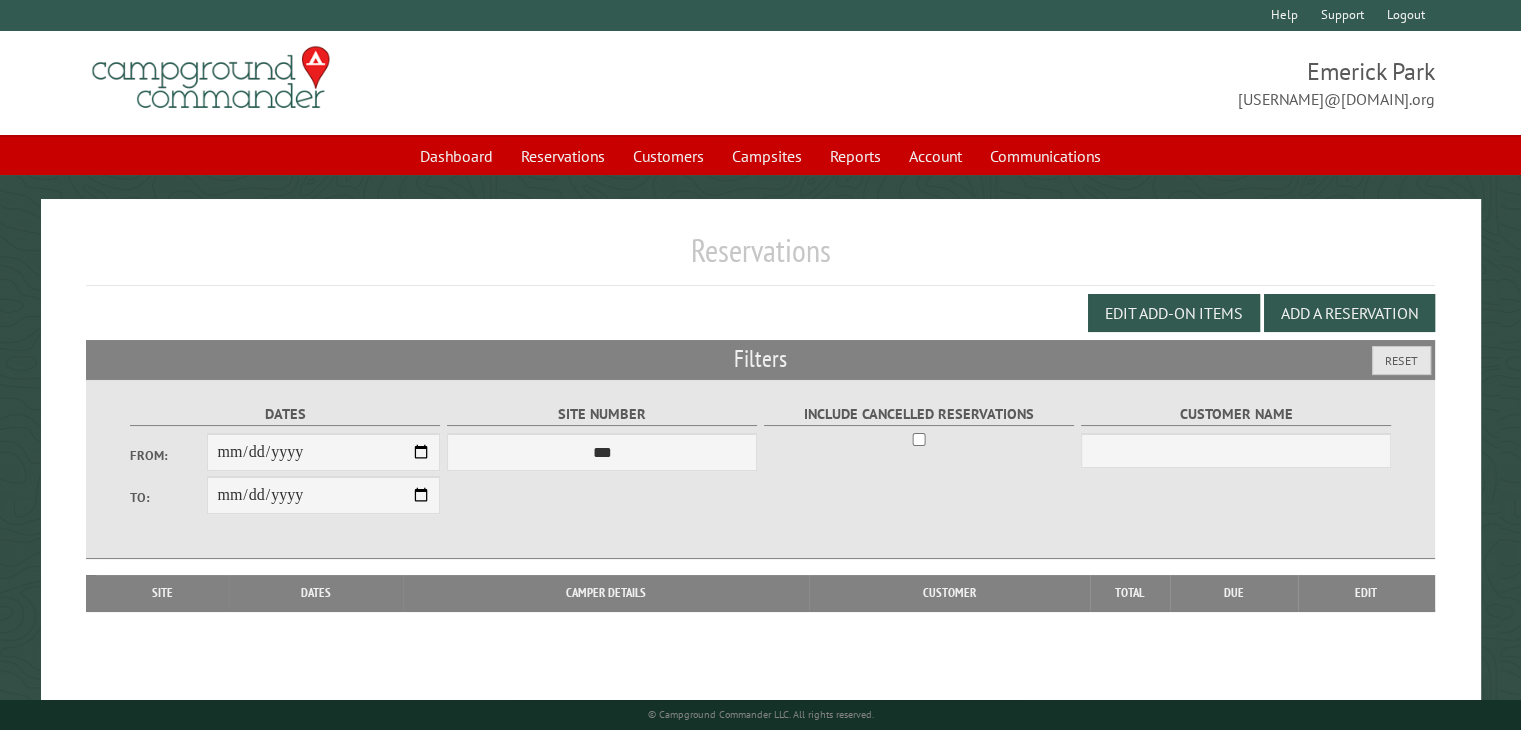click on "Reservations
Edit Add-on Items
Add a Reservation
Filters  Reset
Dates
From:
To:
Site Number
*** * * * * * * * * * ** ** ** ** ** ** ** ** ** ** ** ** ** ** ** ** **
Include Cancelled Reservations
Customer Name" at bounding box center [761, 491] 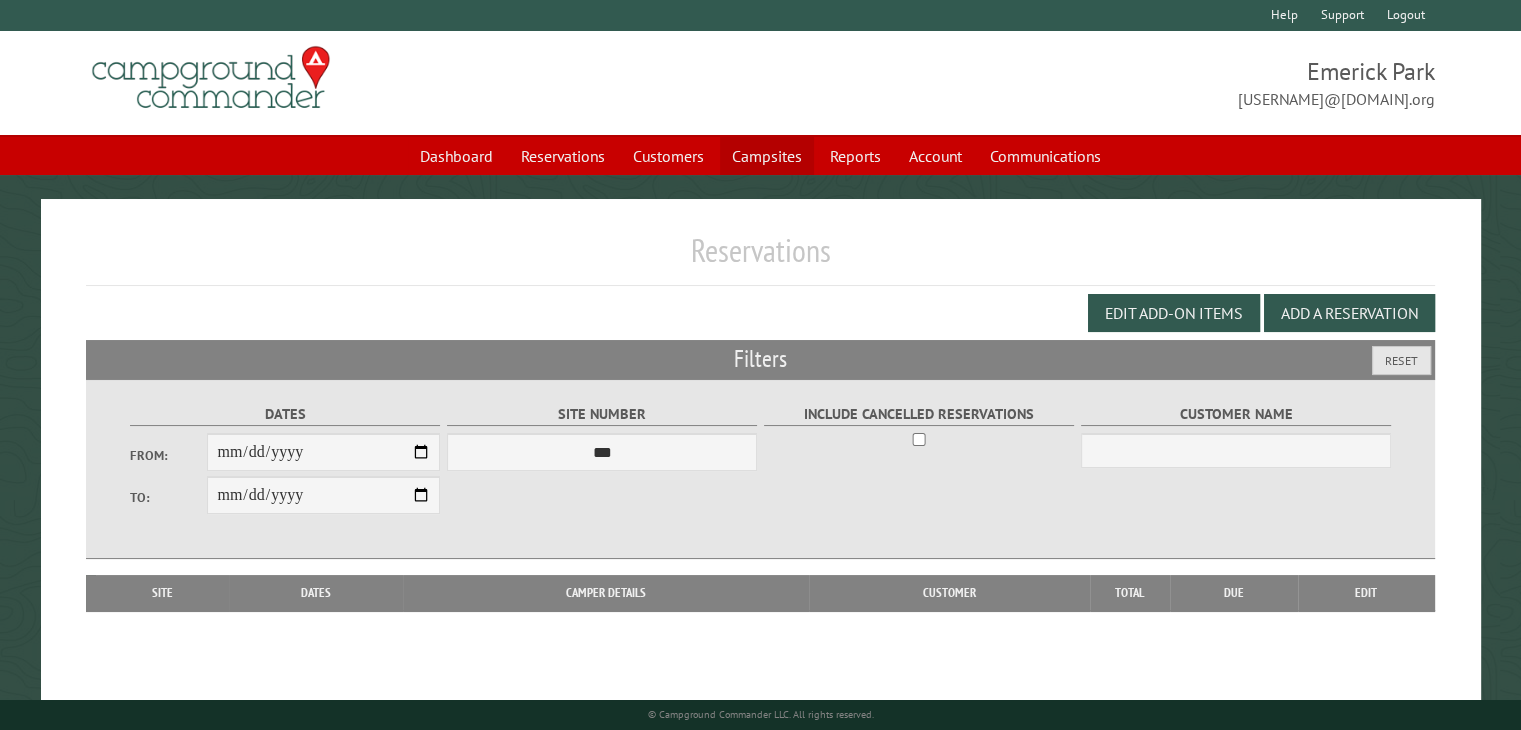 click on "Campsites" at bounding box center (767, 156) 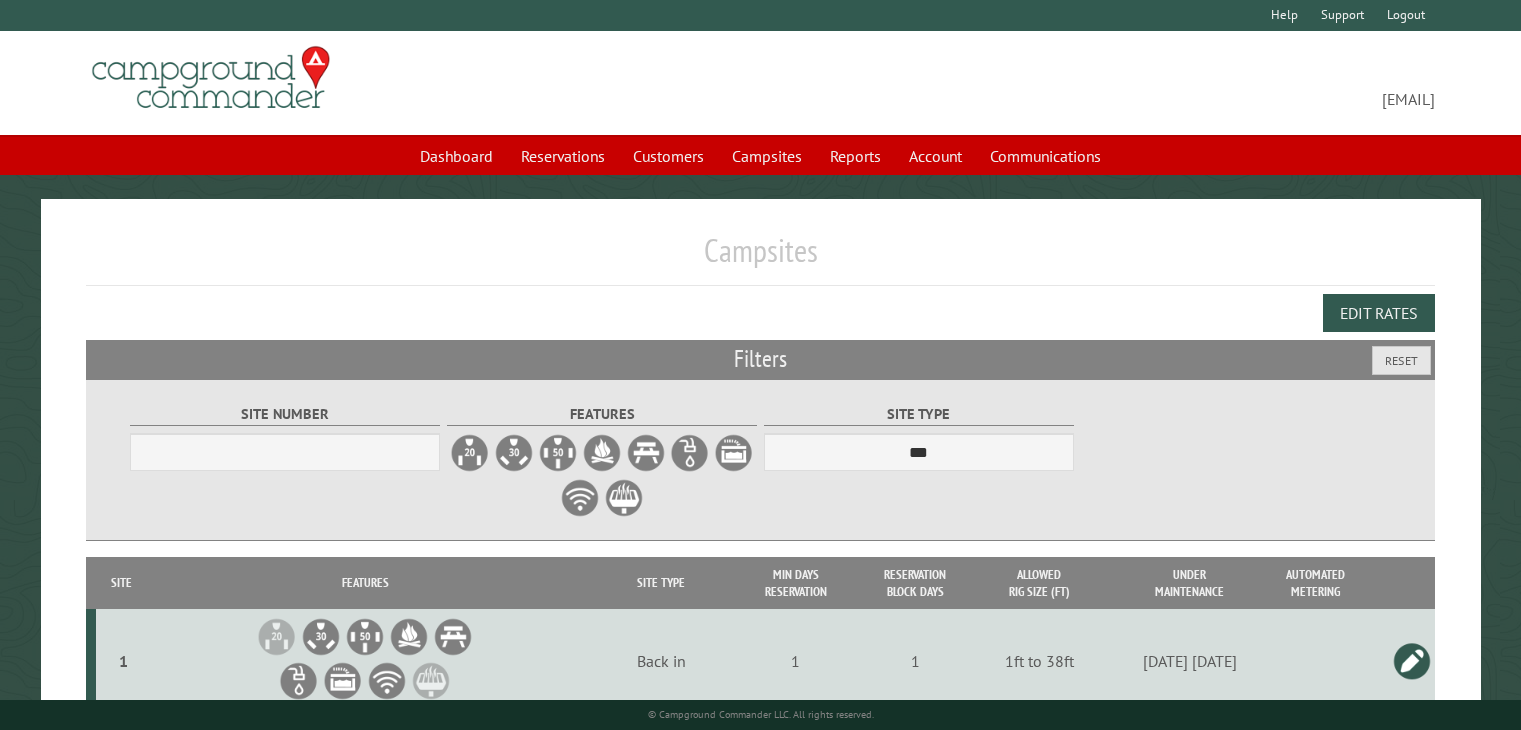 scroll, scrollTop: 0, scrollLeft: 0, axis: both 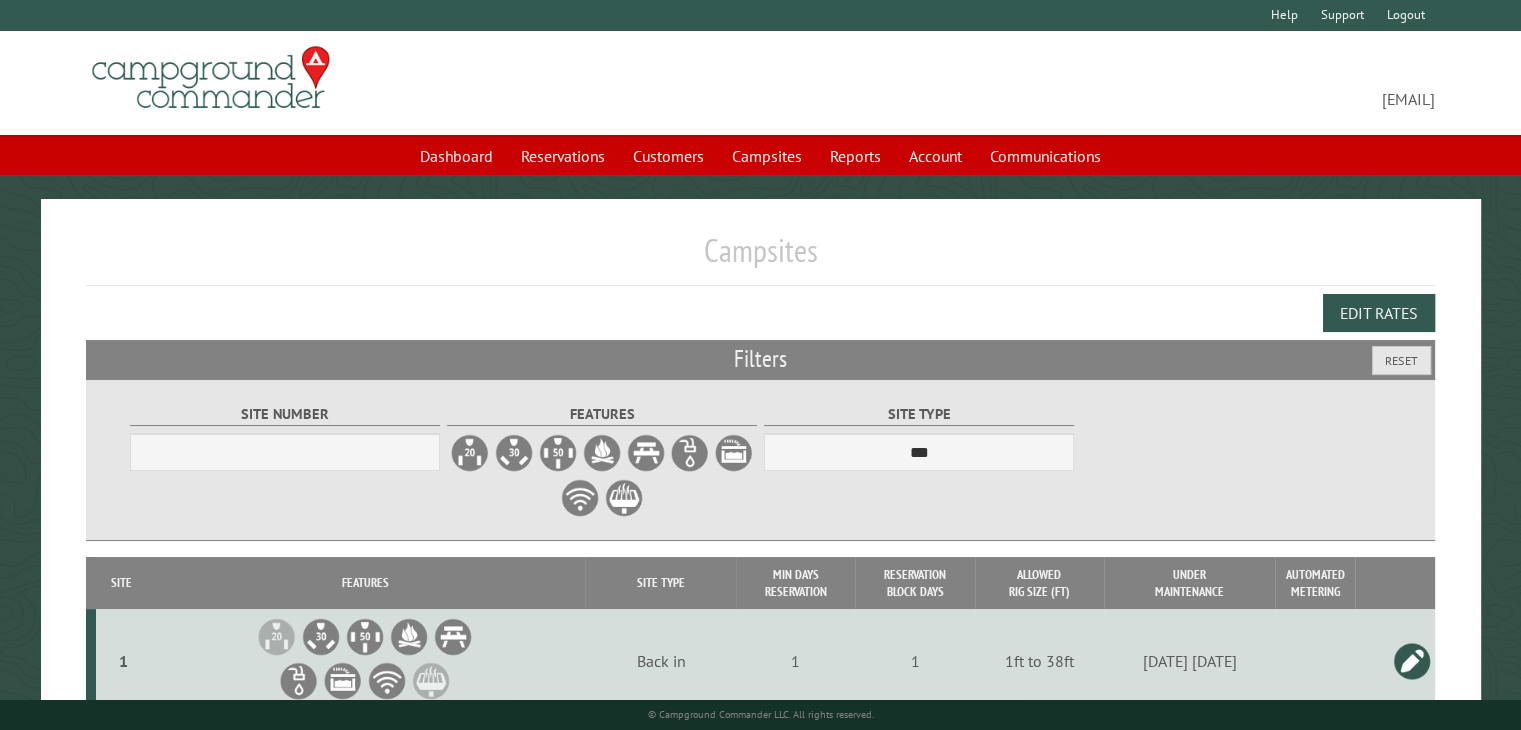 select on "***" 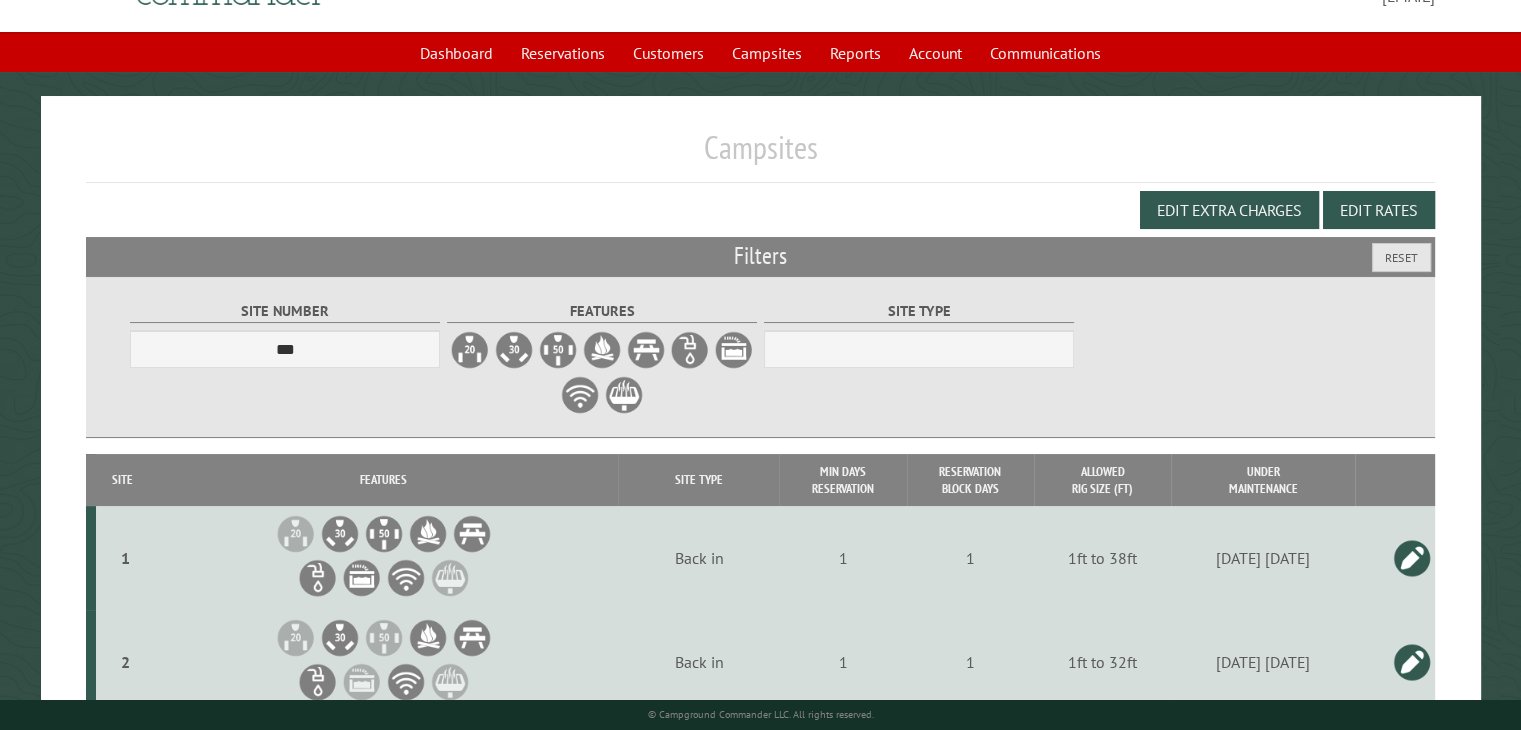 scroll, scrollTop: 0, scrollLeft: 0, axis: both 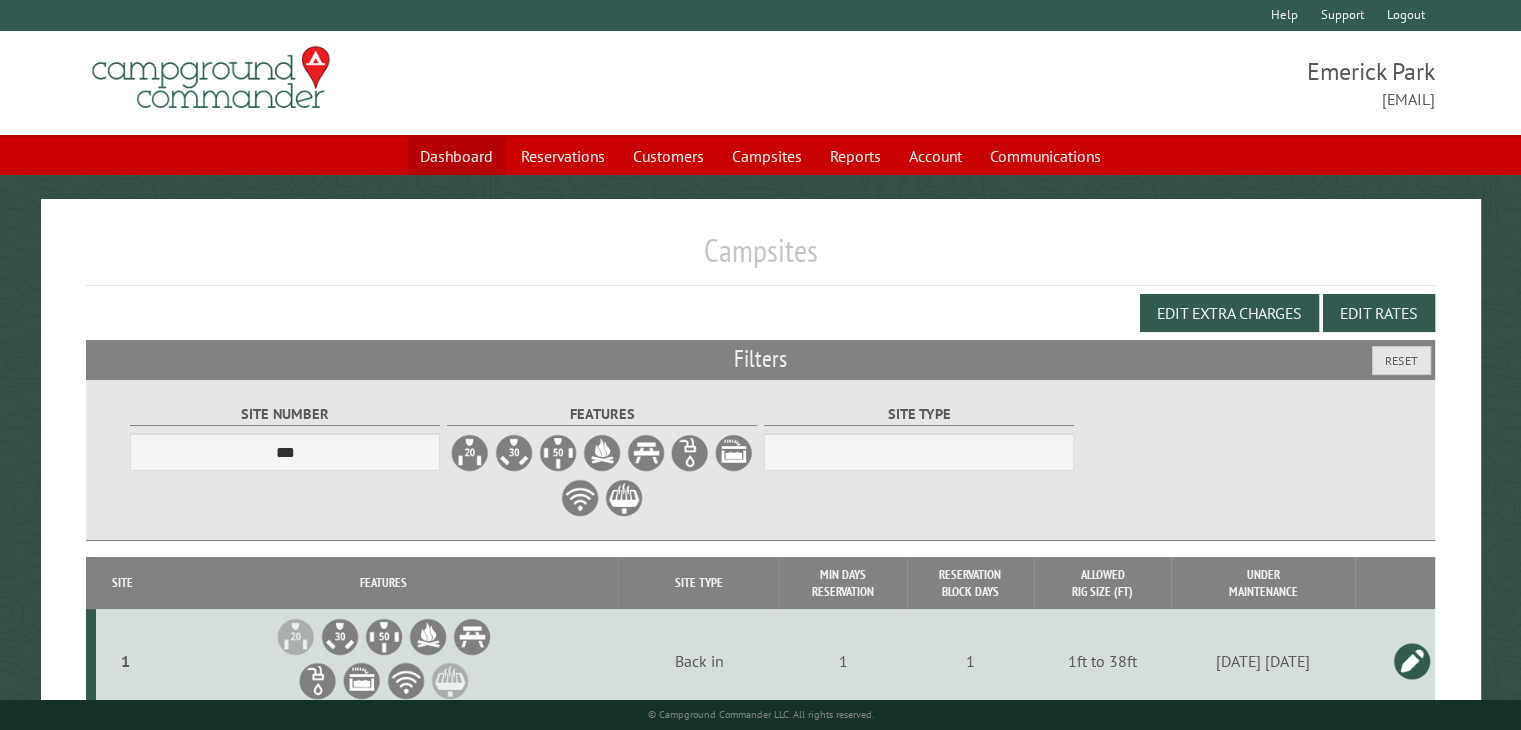 click on "Dashboard" at bounding box center (456, 156) 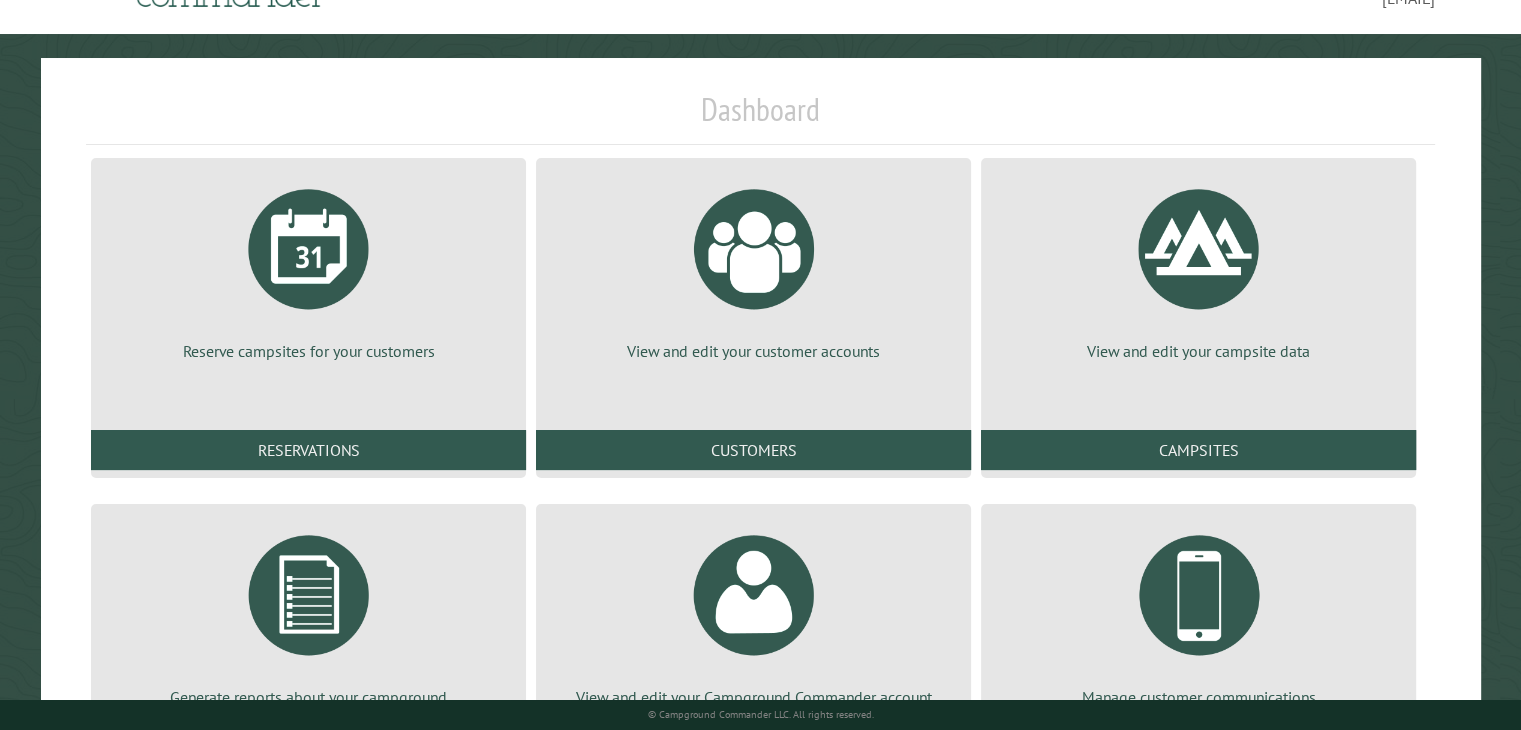 scroll, scrollTop: 272, scrollLeft: 0, axis: vertical 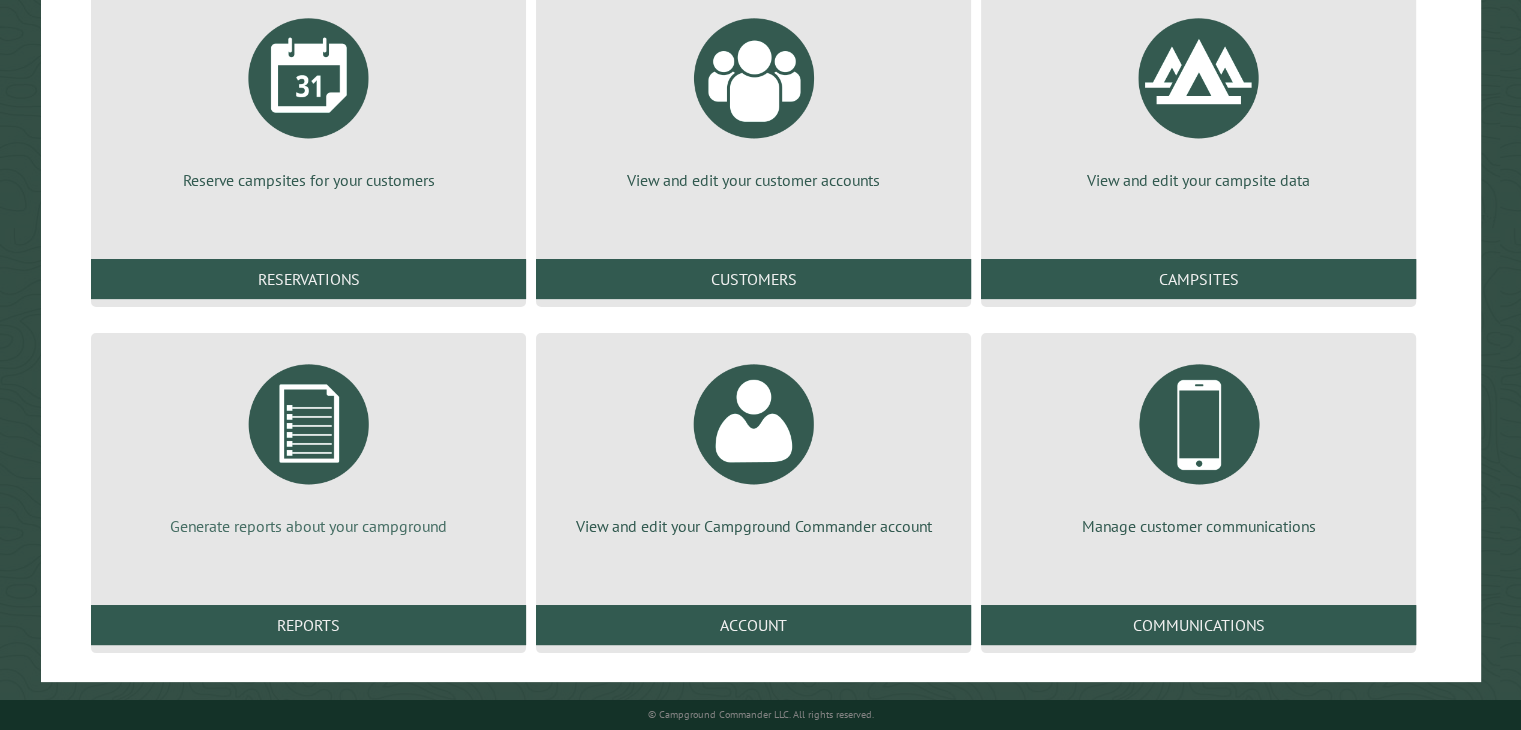 click at bounding box center (309, 424) 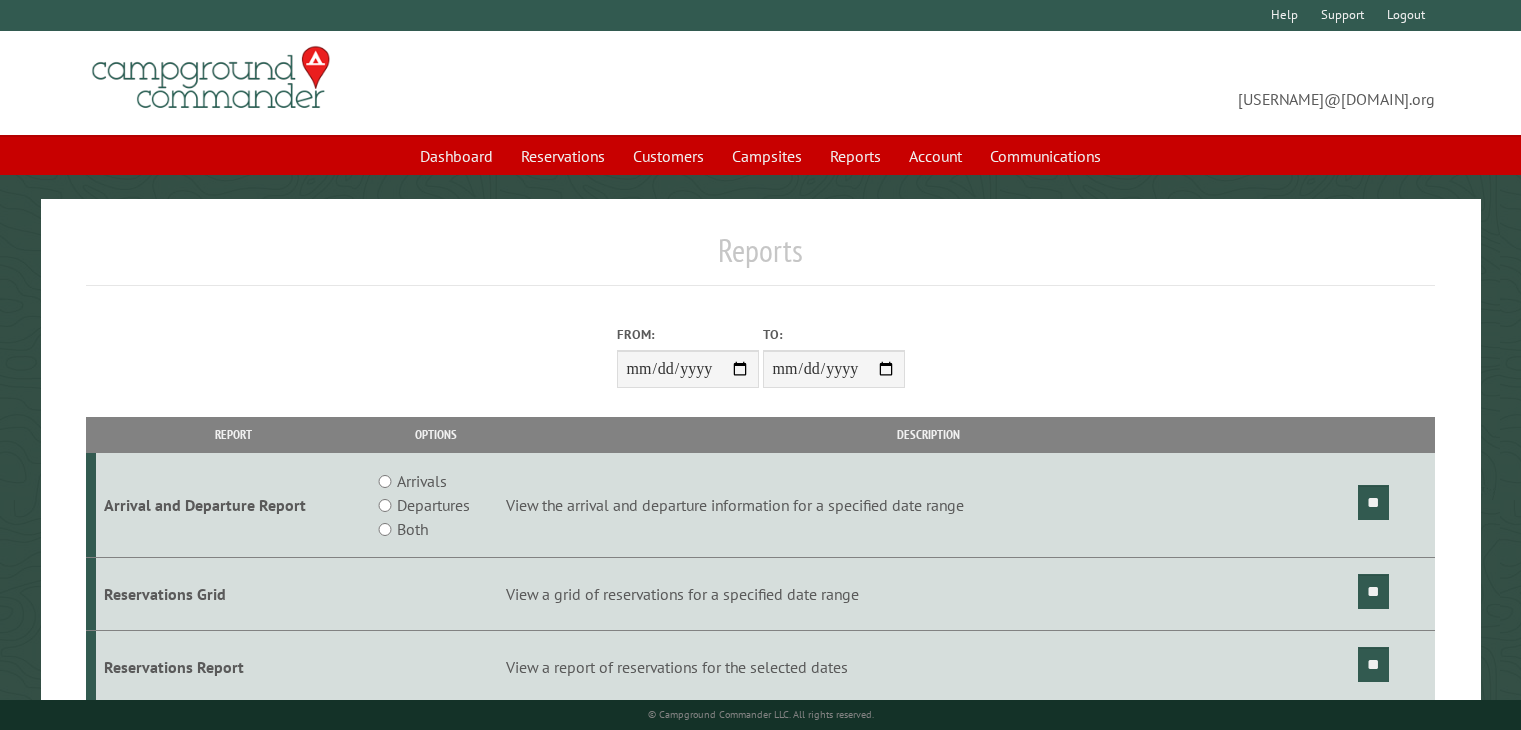 scroll, scrollTop: 0, scrollLeft: 0, axis: both 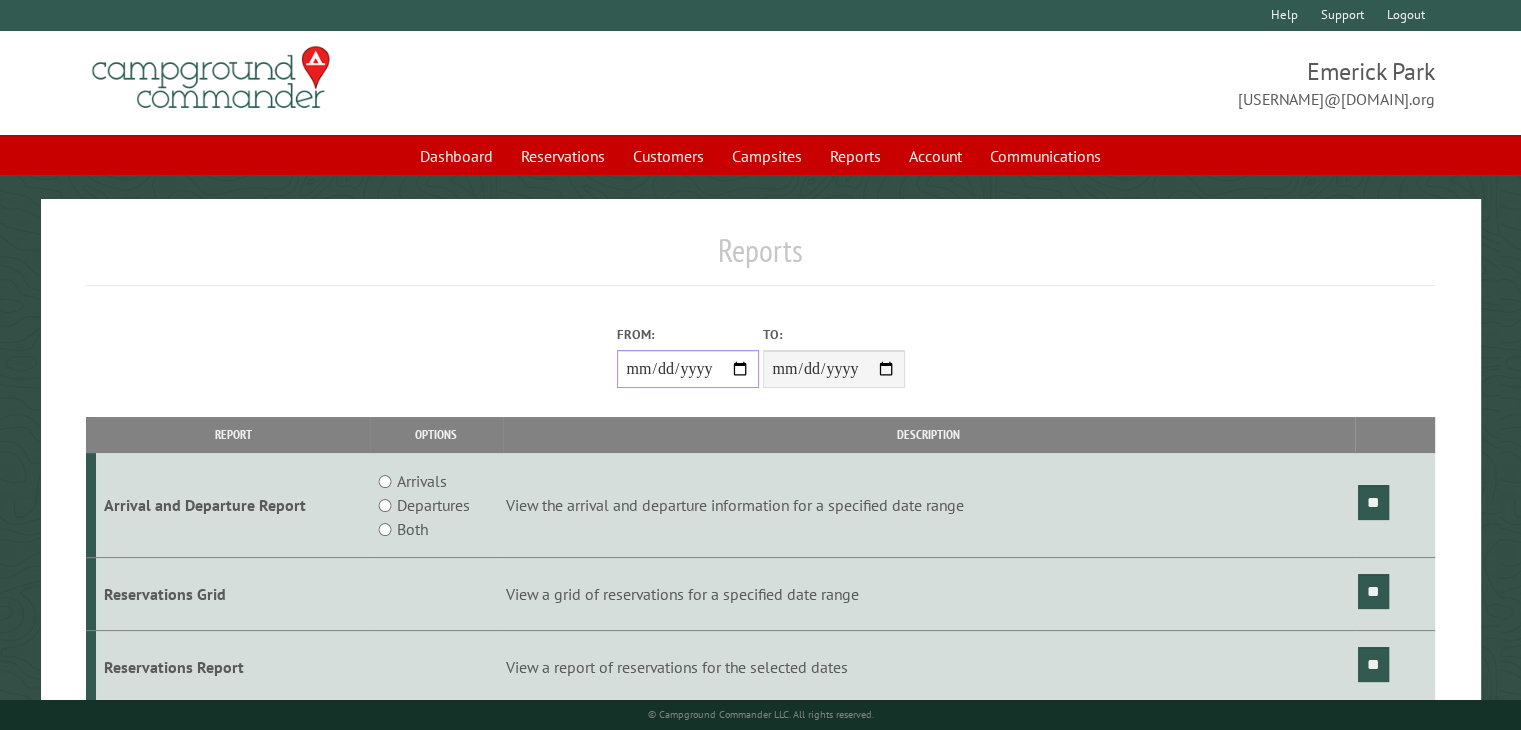 click on "From:" at bounding box center [688, 369] 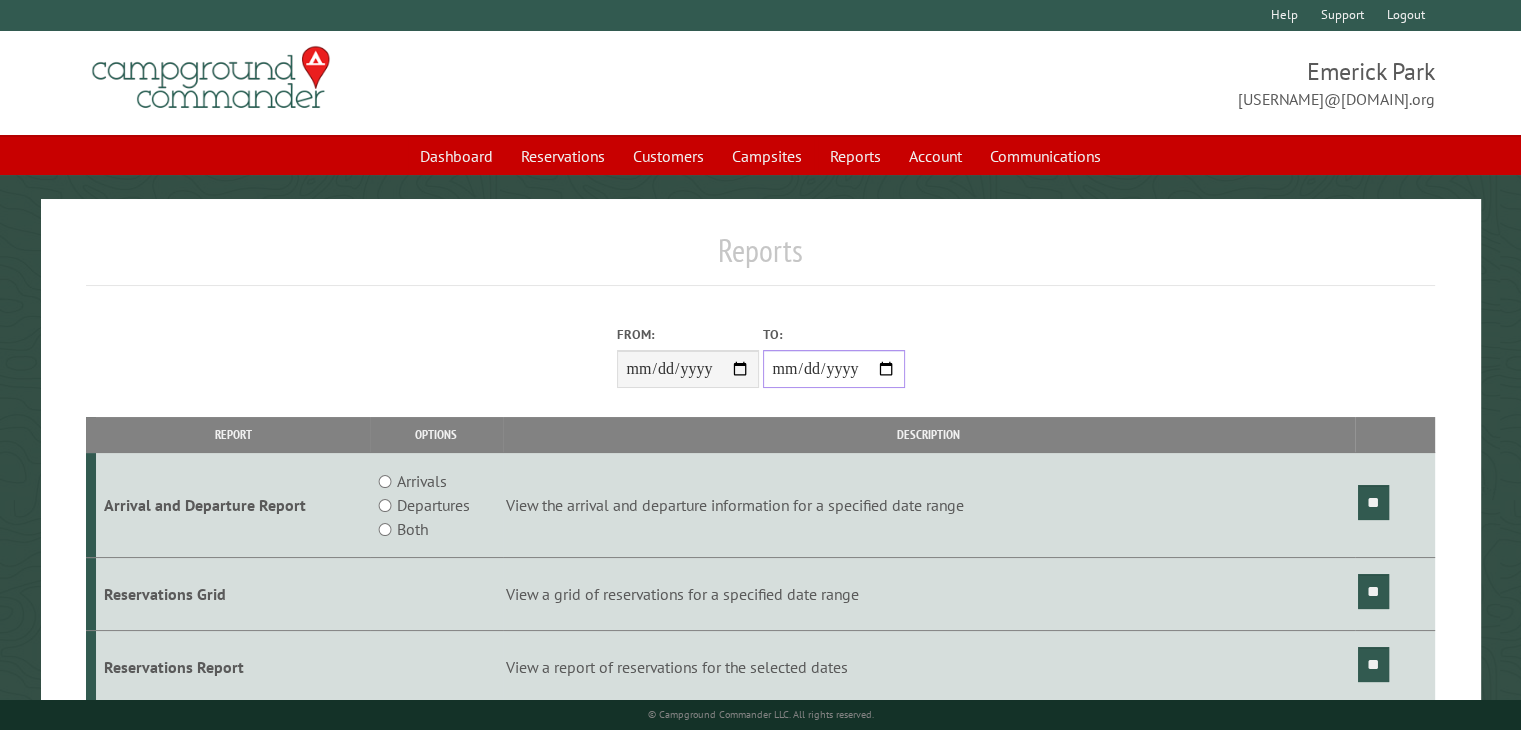 click on "**********" at bounding box center (834, 369) 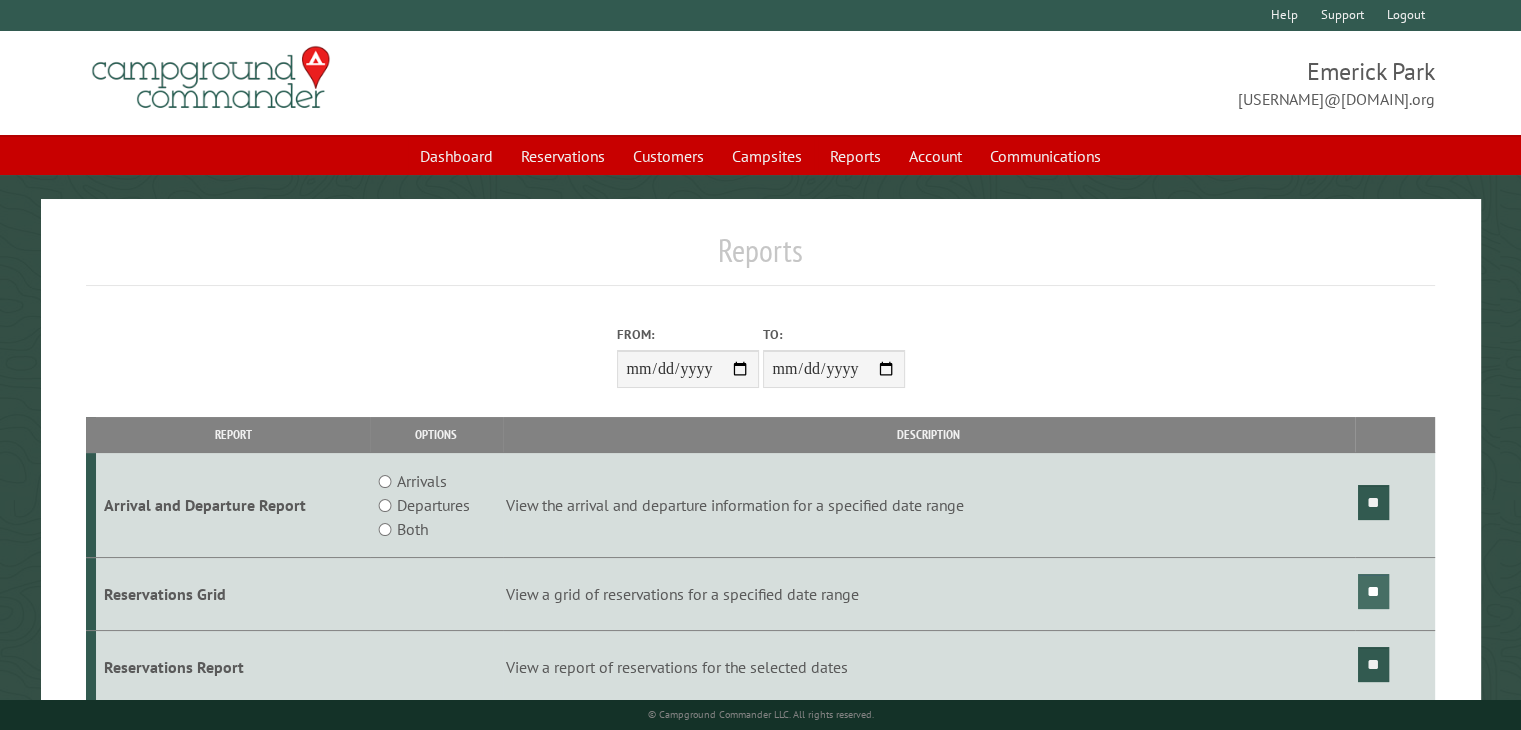 click on "**" at bounding box center [1373, 591] 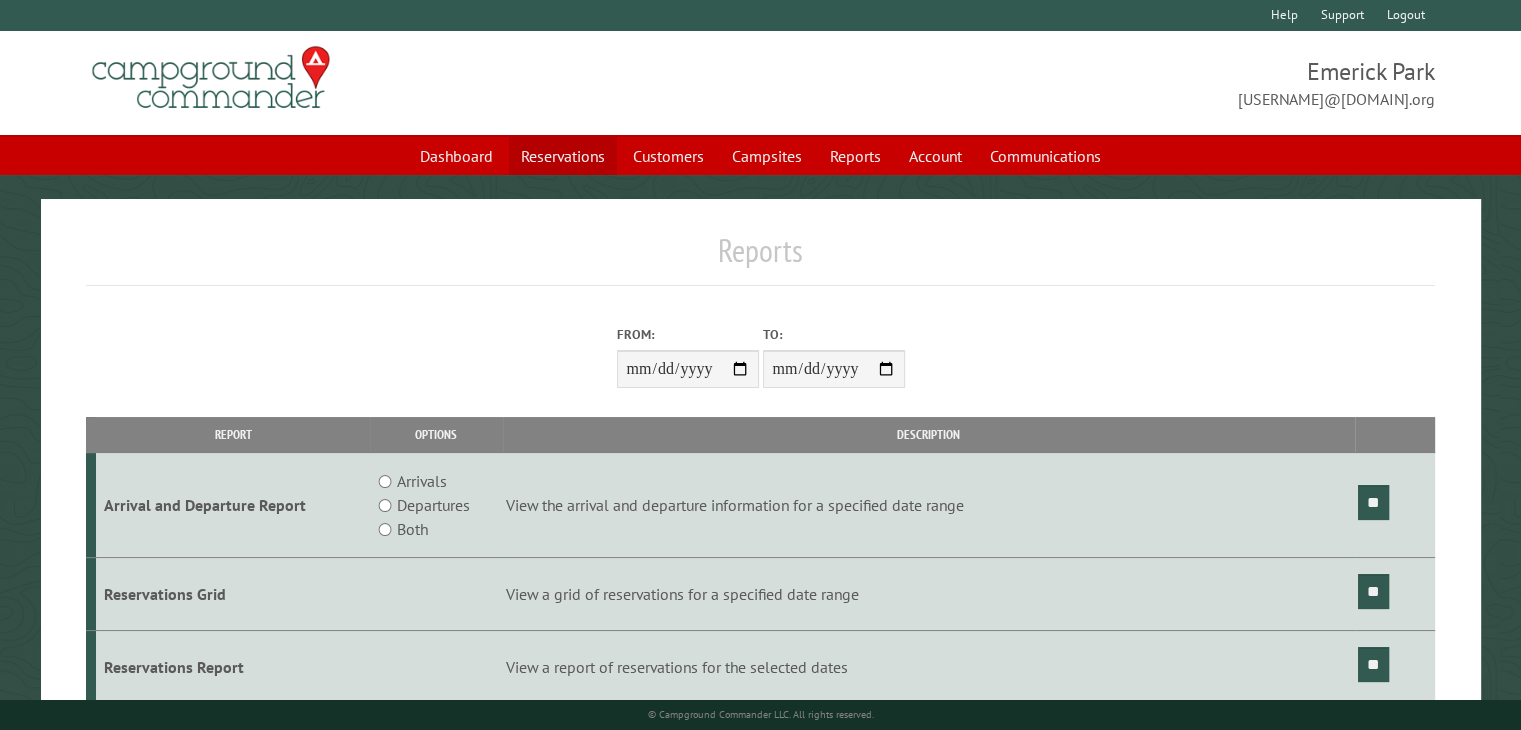 click on "Reservations" at bounding box center (563, 156) 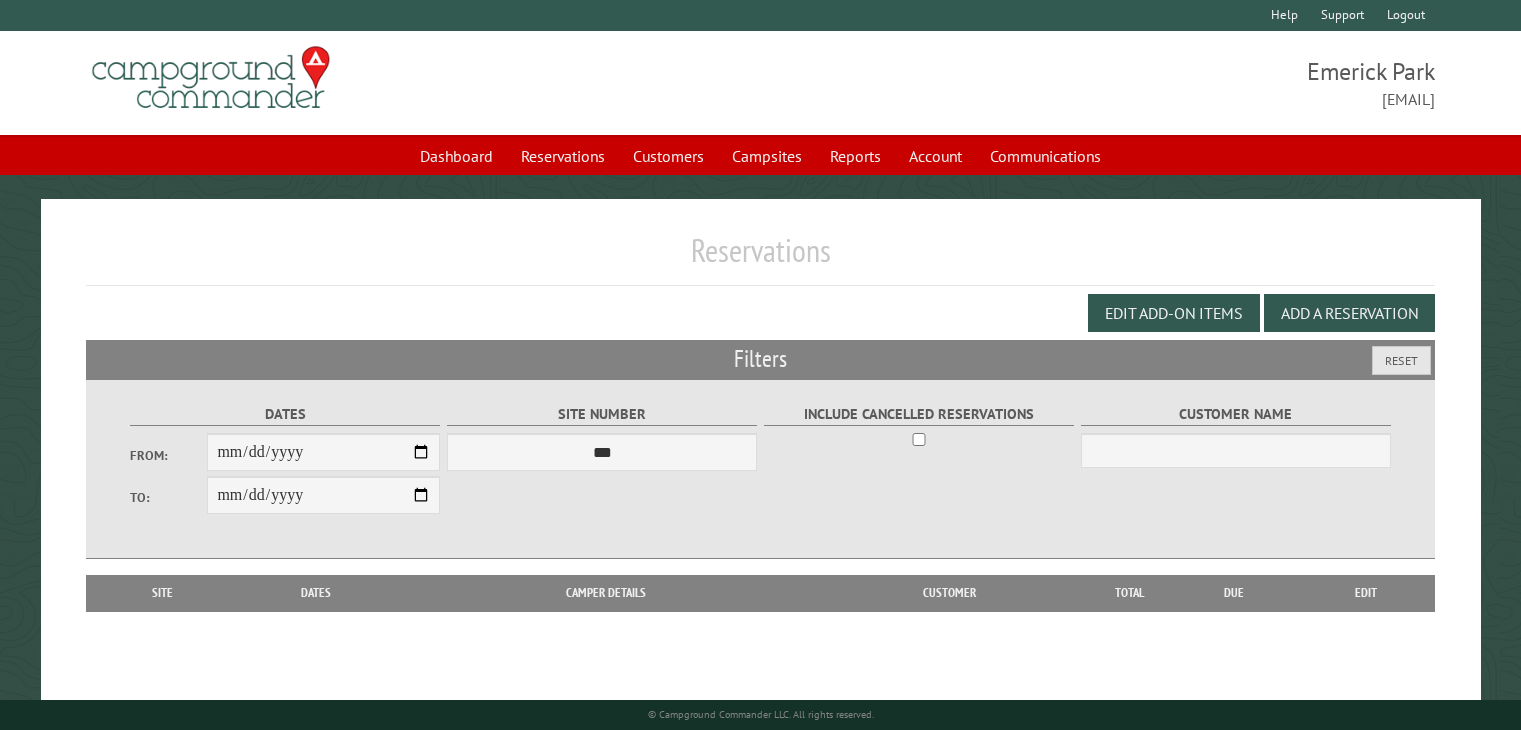 scroll, scrollTop: 0, scrollLeft: 0, axis: both 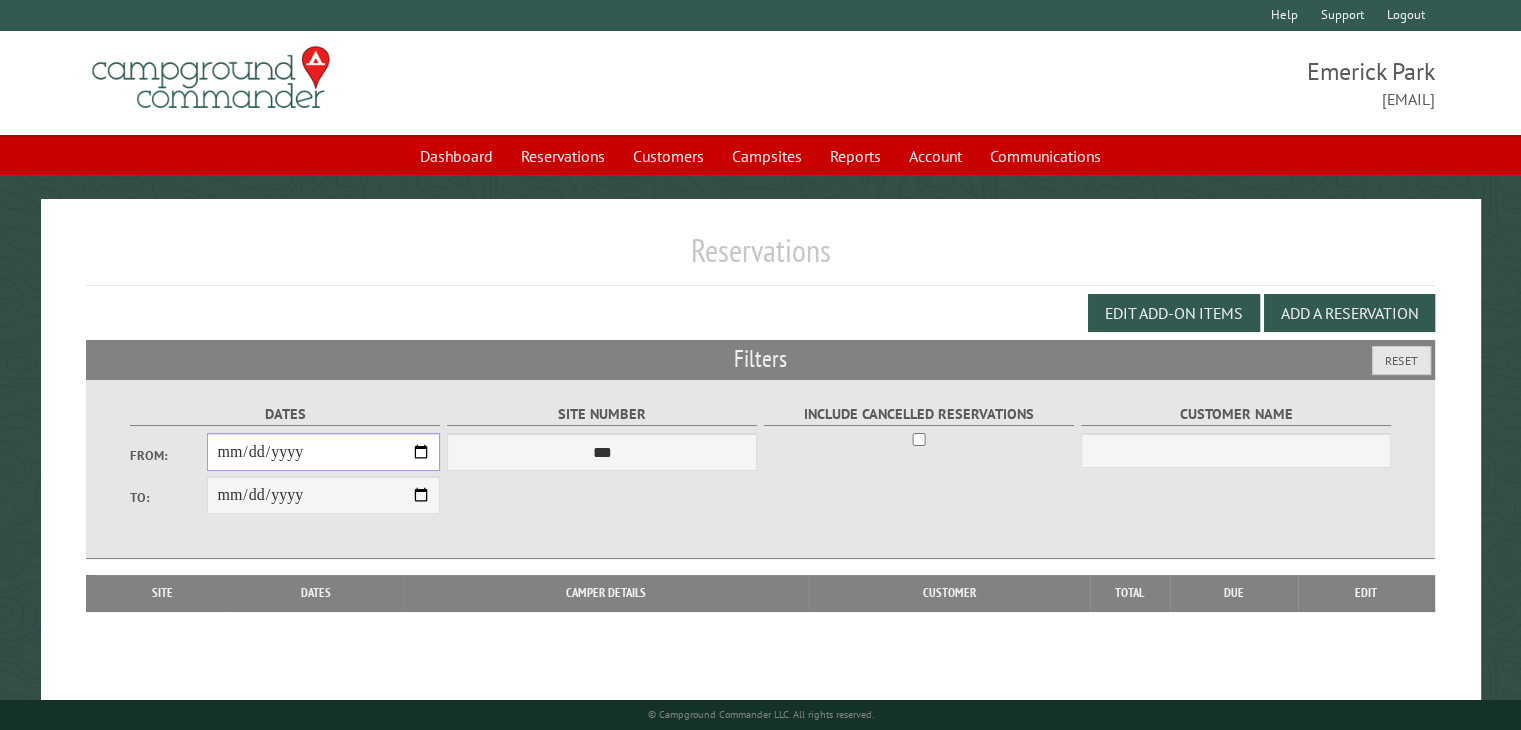 click on "From:" at bounding box center (323, 452) 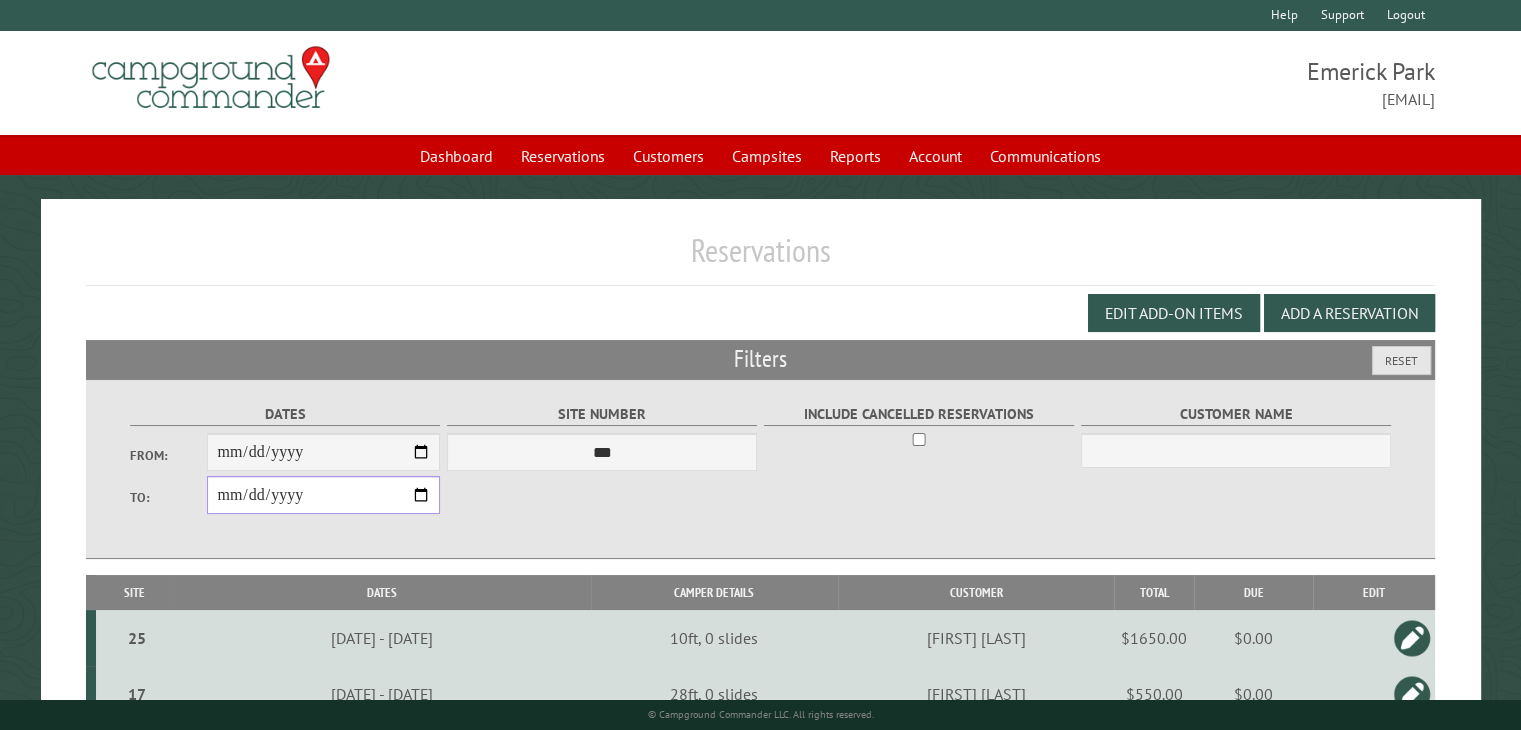 click on "**********" at bounding box center [323, 495] 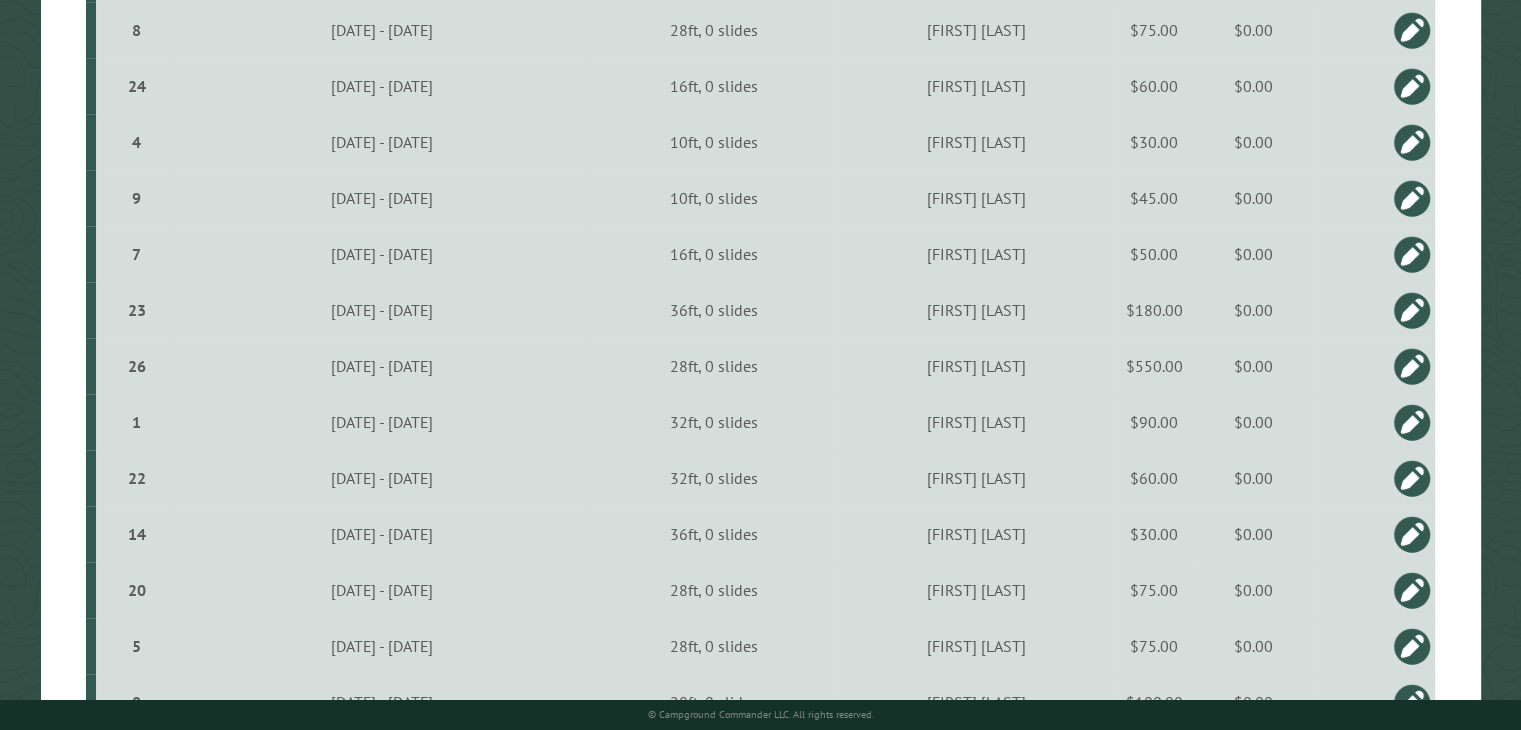 scroll, scrollTop: 1900, scrollLeft: 0, axis: vertical 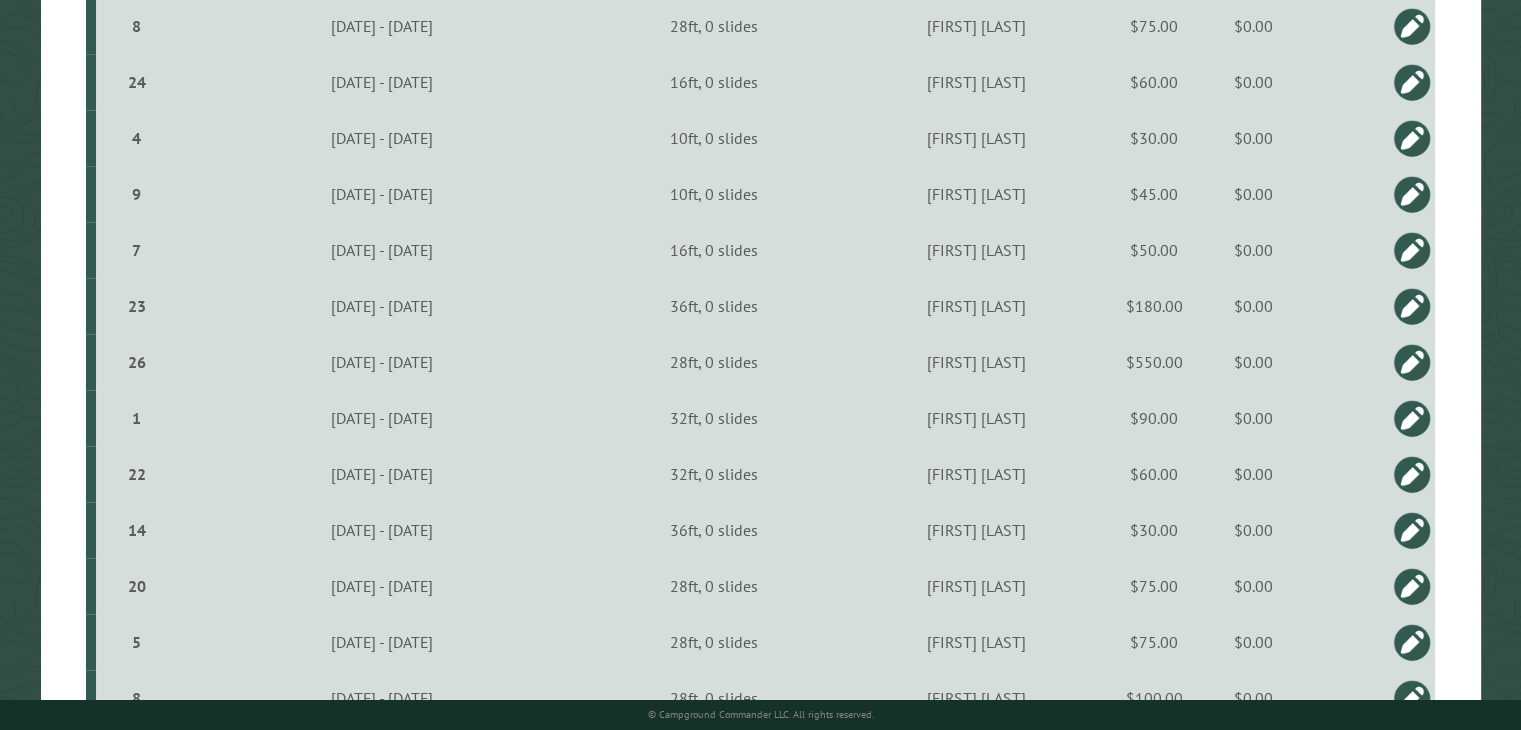 click at bounding box center (1412, 586) 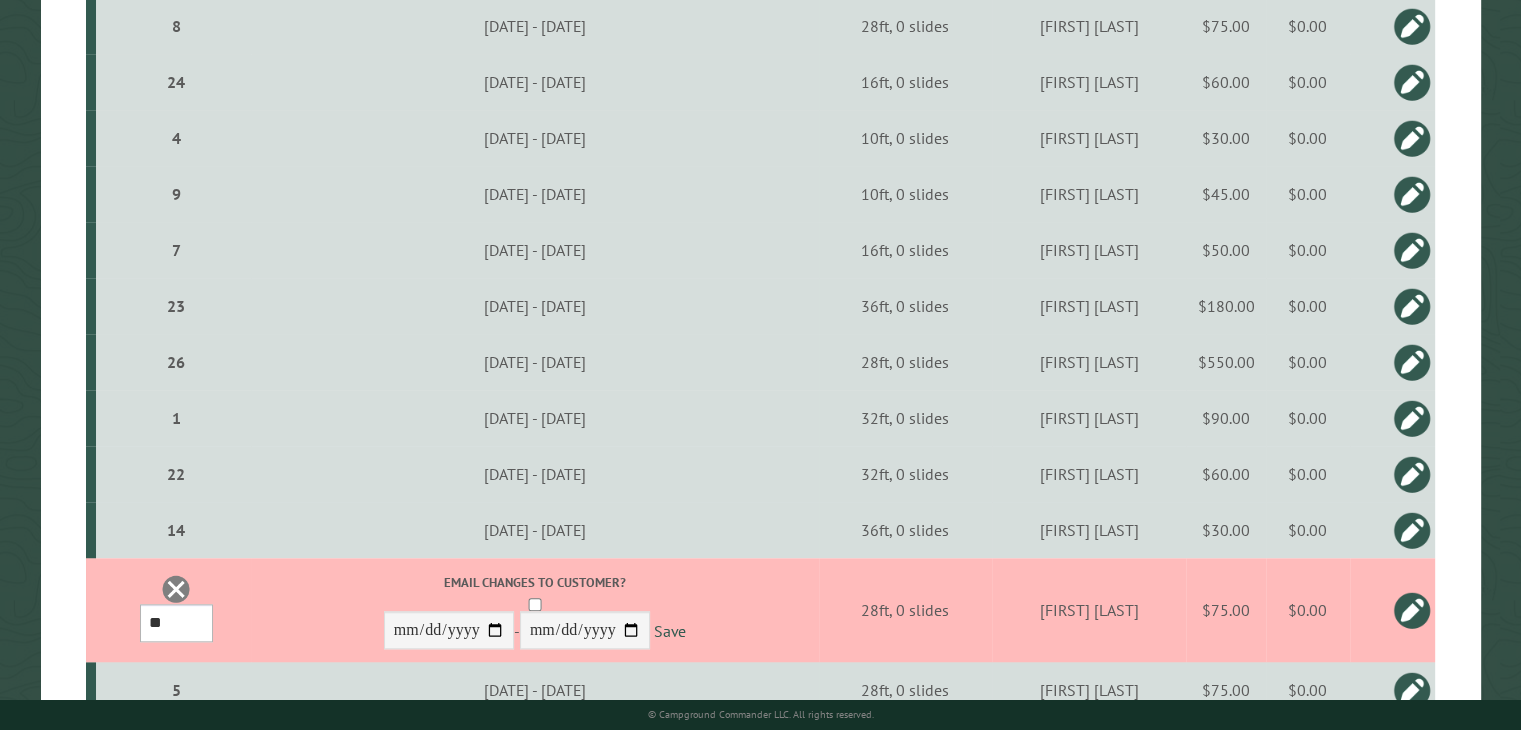 click on "*** * * * * * * * * * ** ** ** ** ** ** ** ** ** ** ** ** ** ** ** ** **" at bounding box center [176, 623] 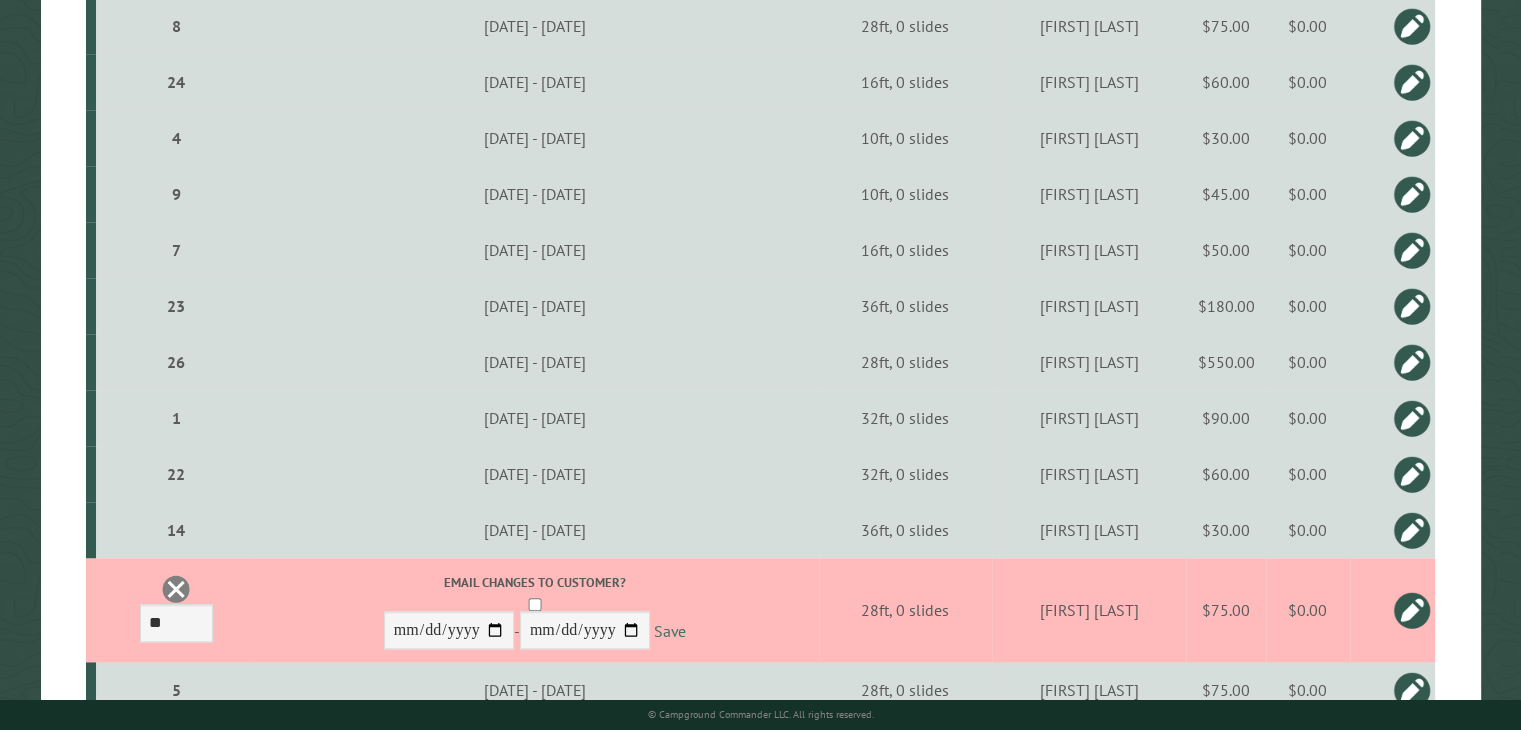 click on "Save" at bounding box center [670, 631] 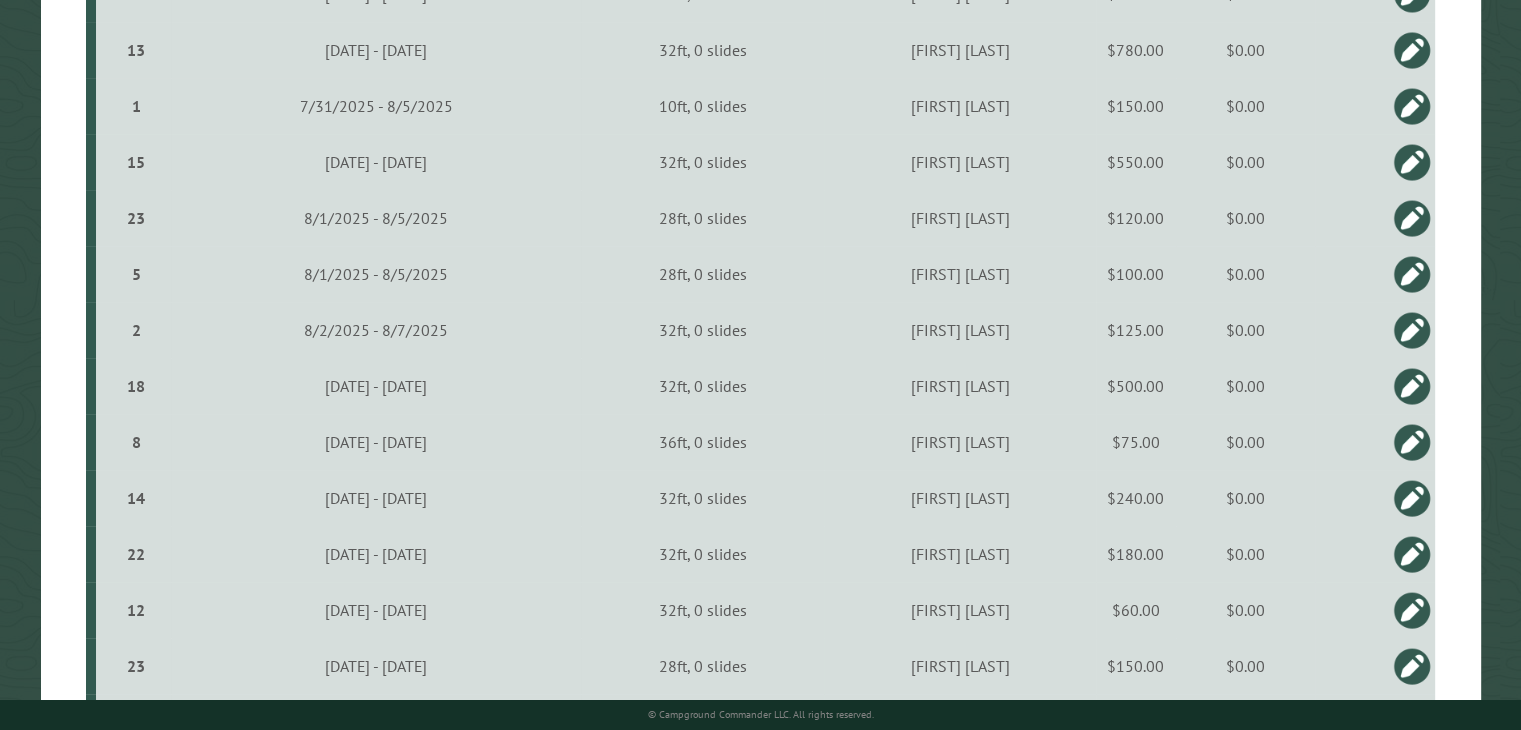 scroll, scrollTop: 800, scrollLeft: 0, axis: vertical 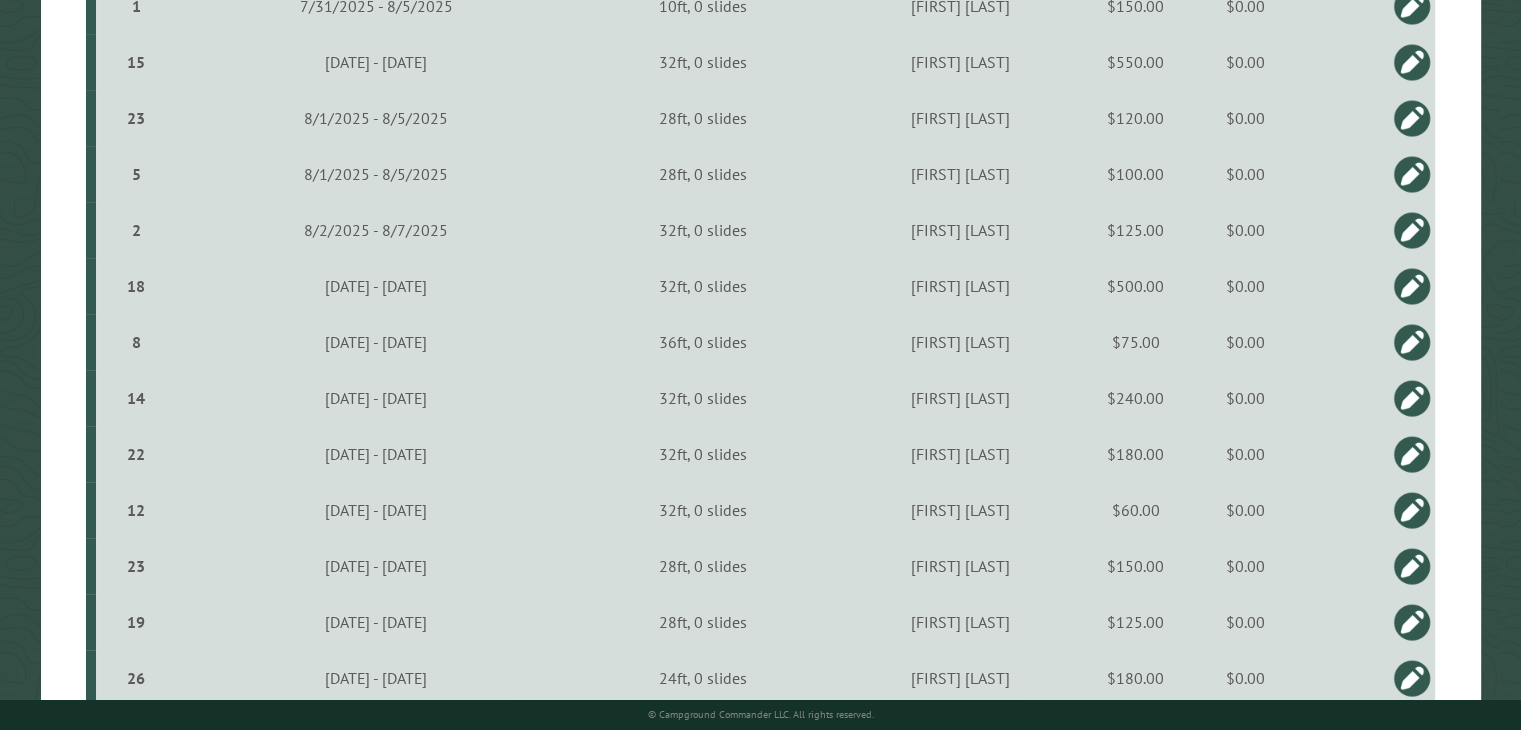 click at bounding box center [1412, 398] 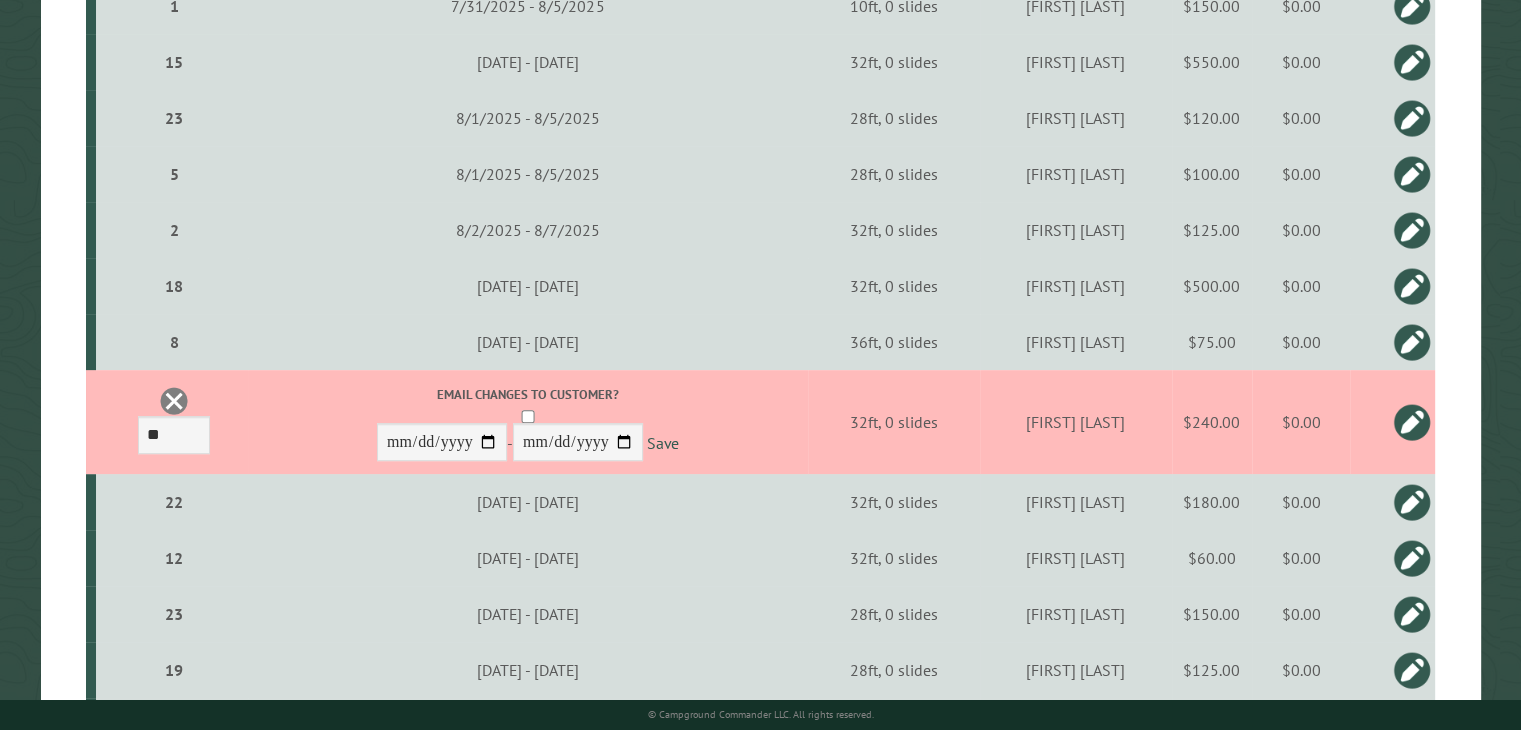 click on "$0.00" at bounding box center (1301, 422) 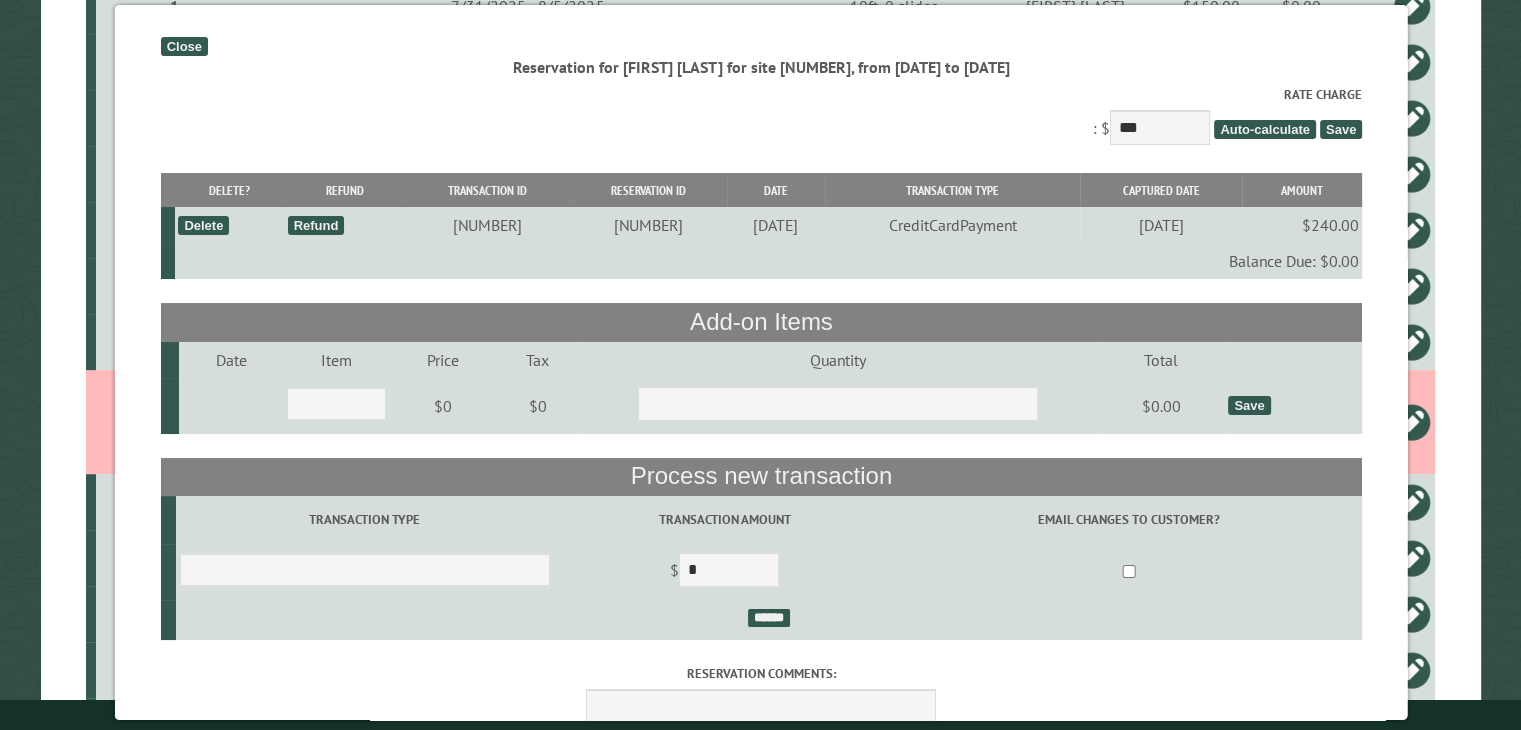 click on "Refund" at bounding box center (315, 225) 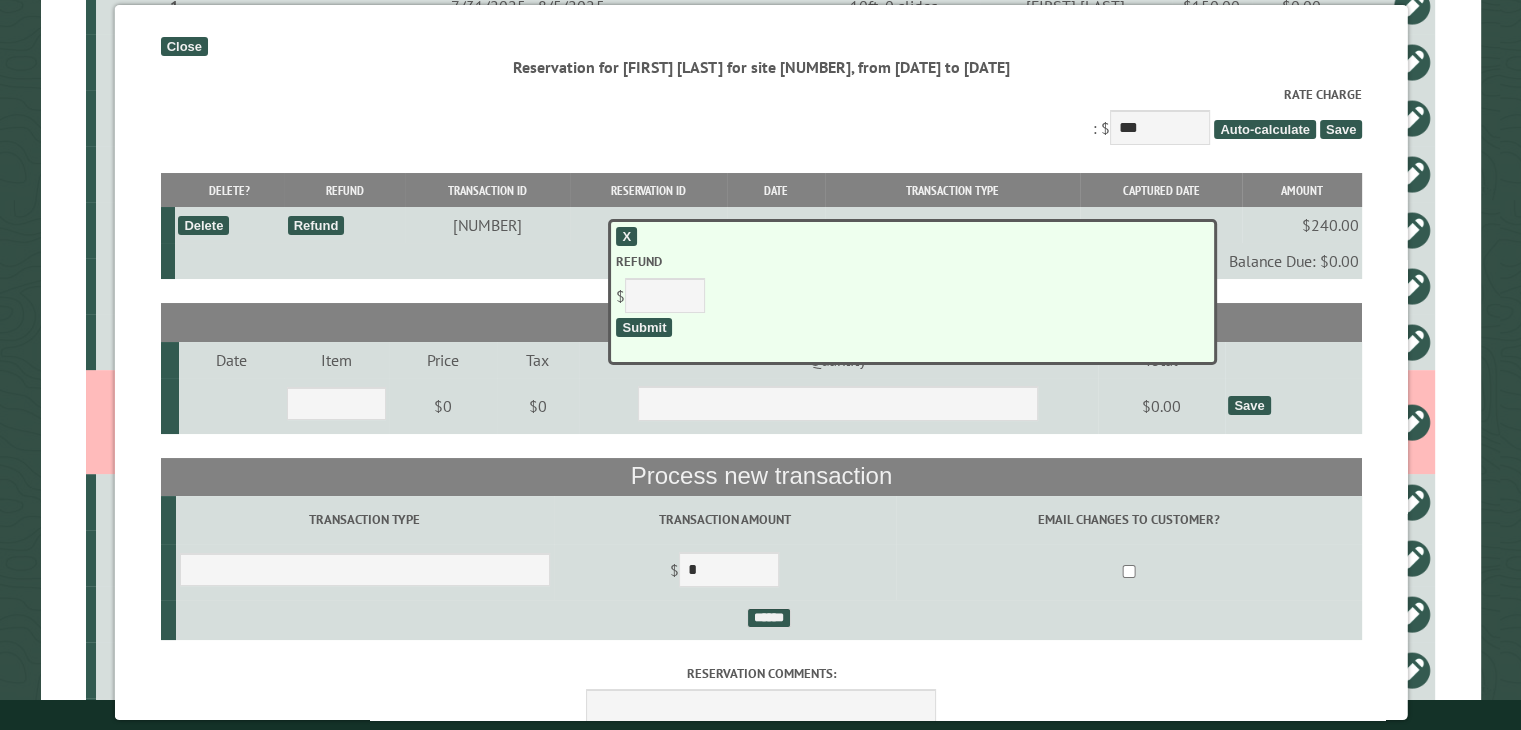 click on "Submit" at bounding box center [644, 327] 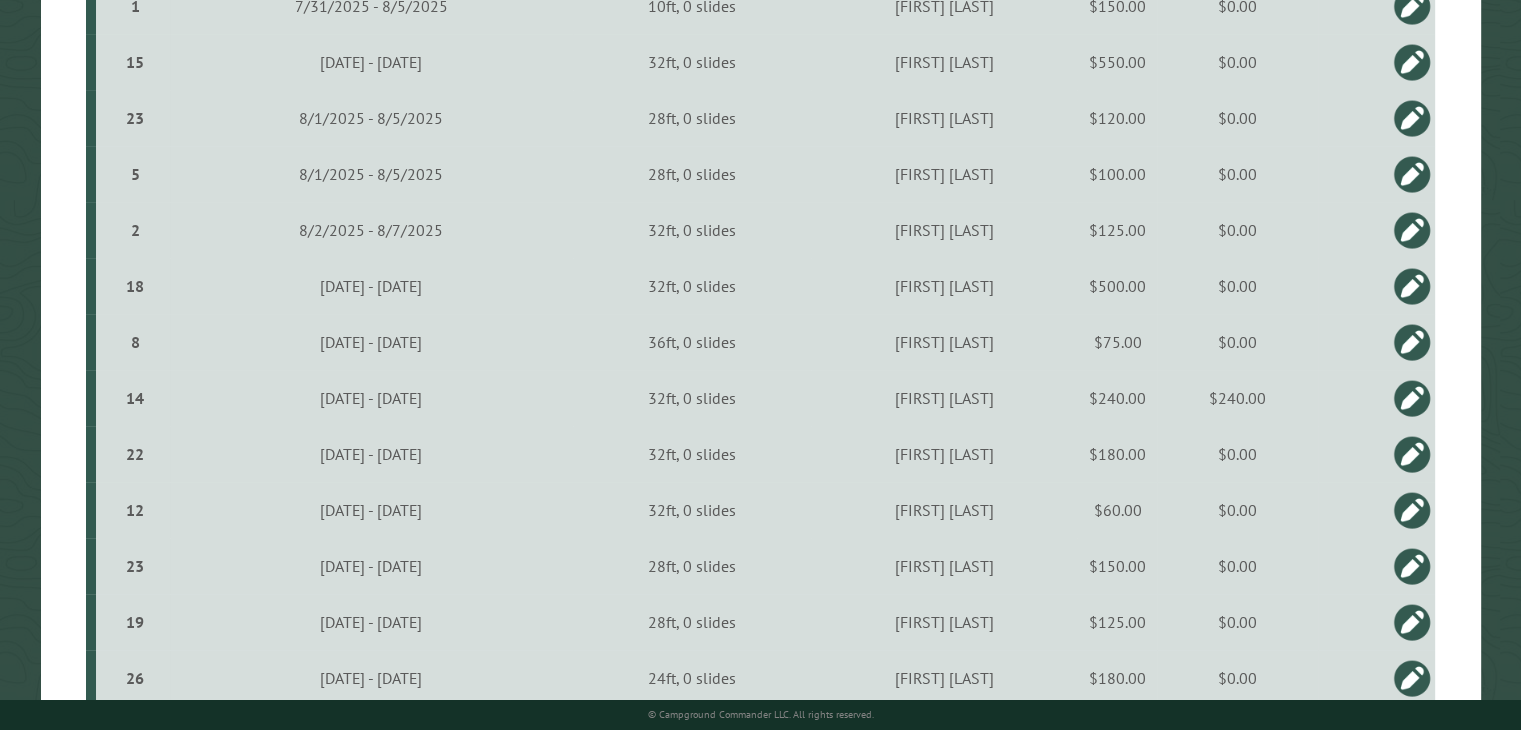 click at bounding box center [1412, 398] 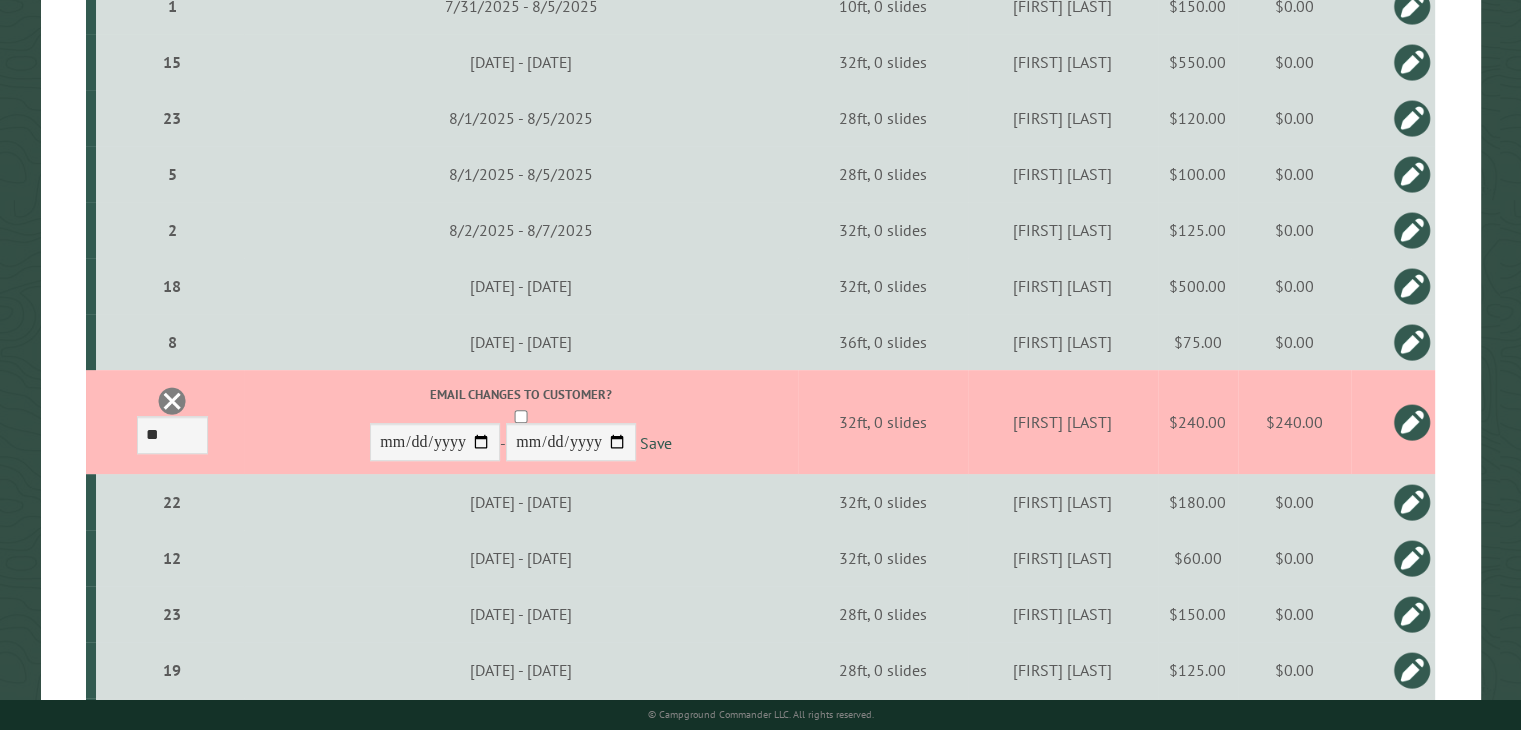 click at bounding box center (172, 401) 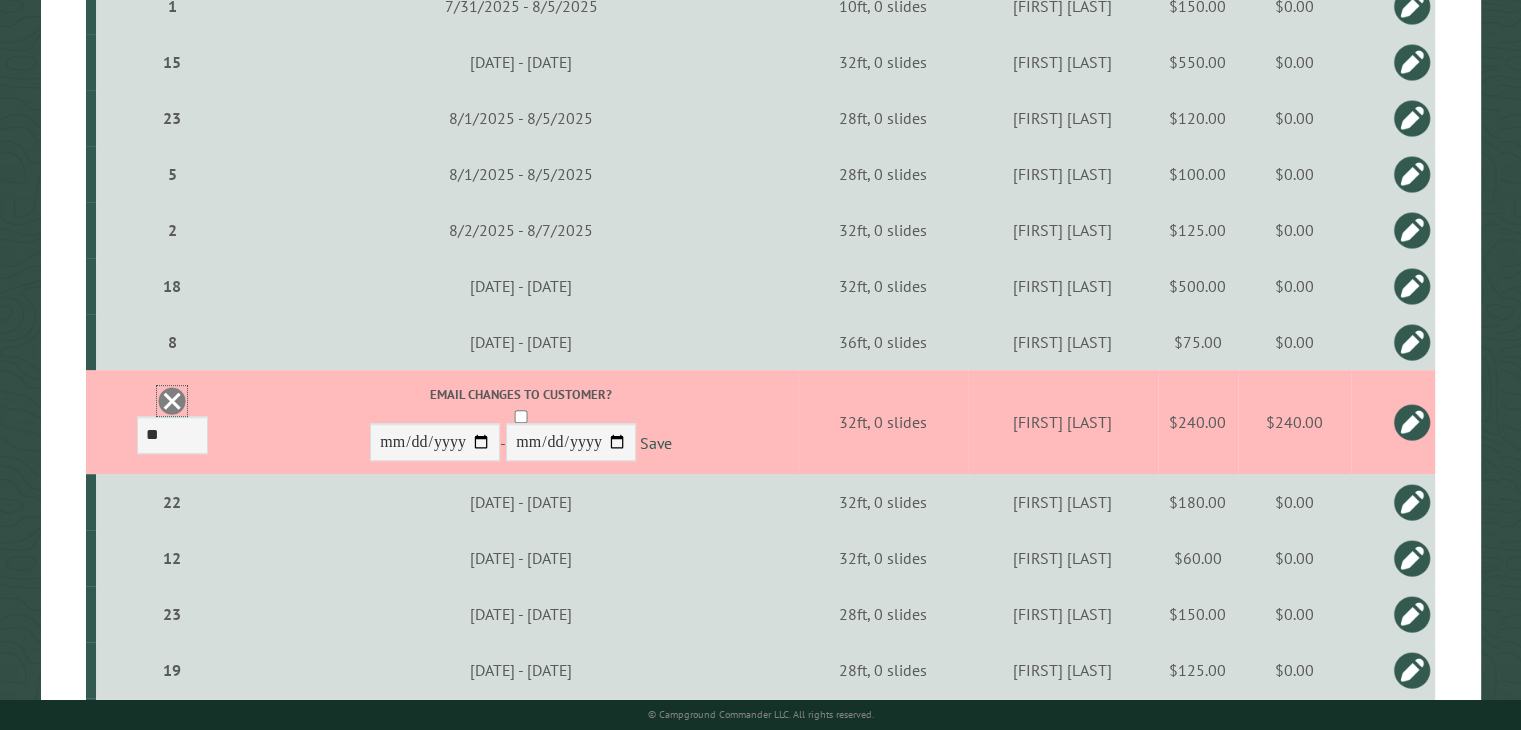 scroll, scrollTop: 0, scrollLeft: 0, axis: both 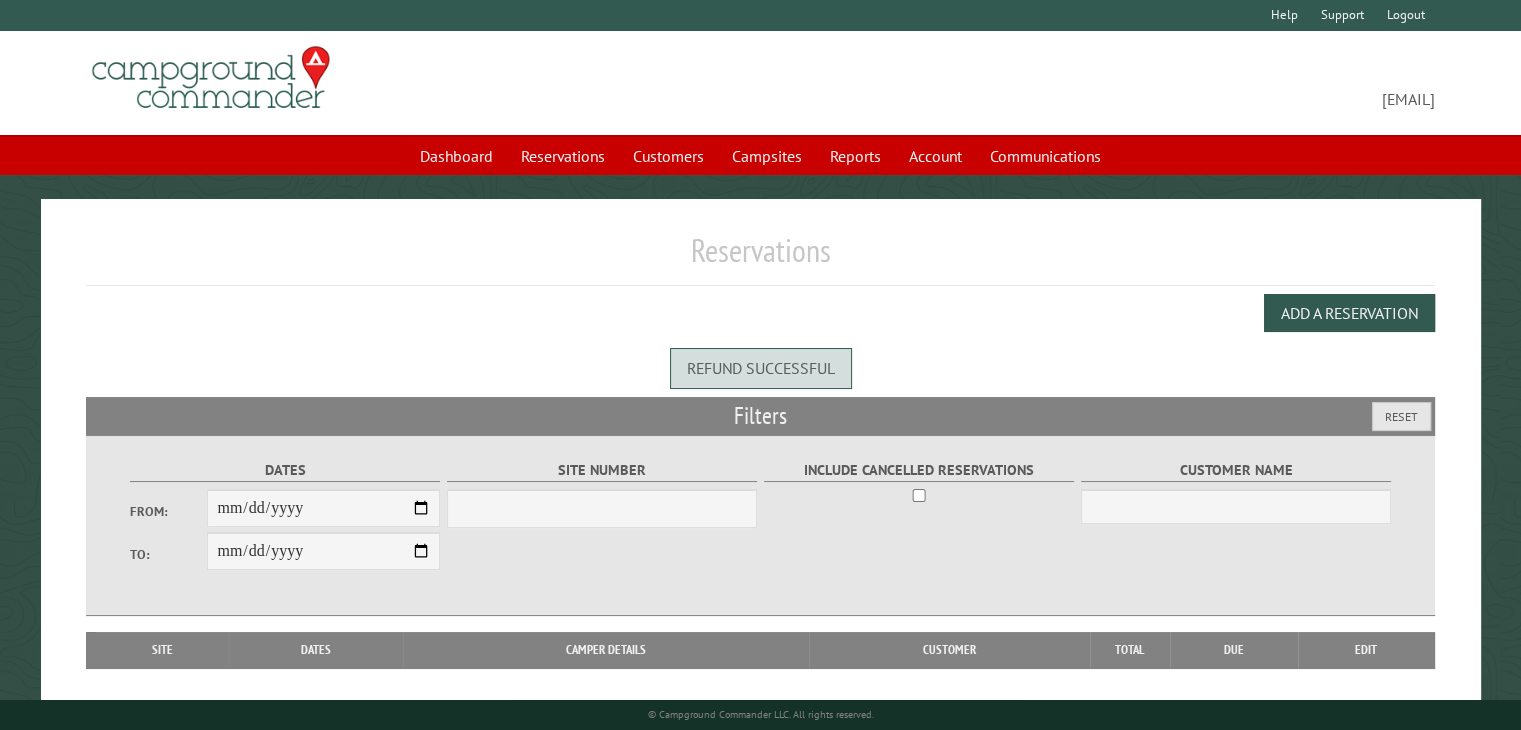 select on "***" 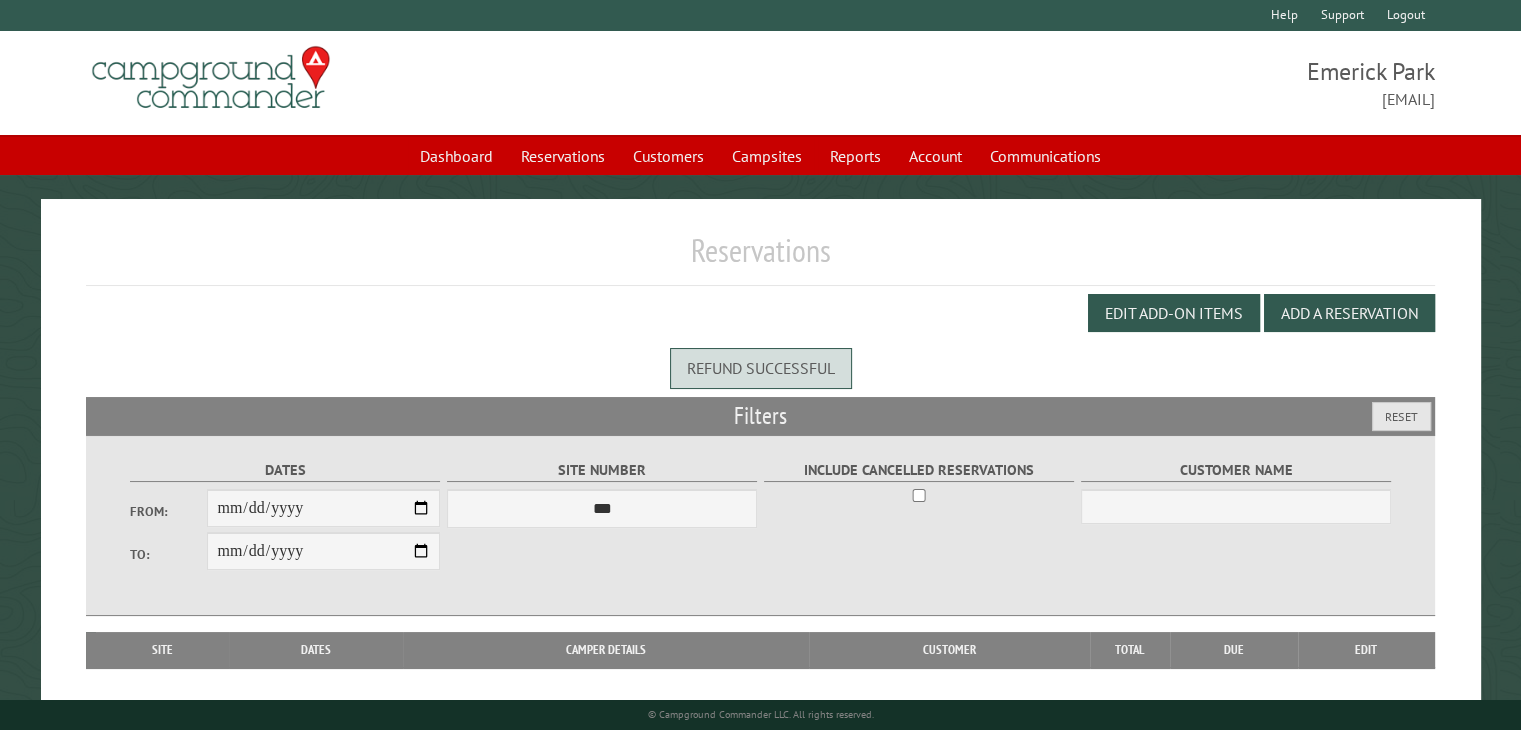 scroll, scrollTop: 0, scrollLeft: 0, axis: both 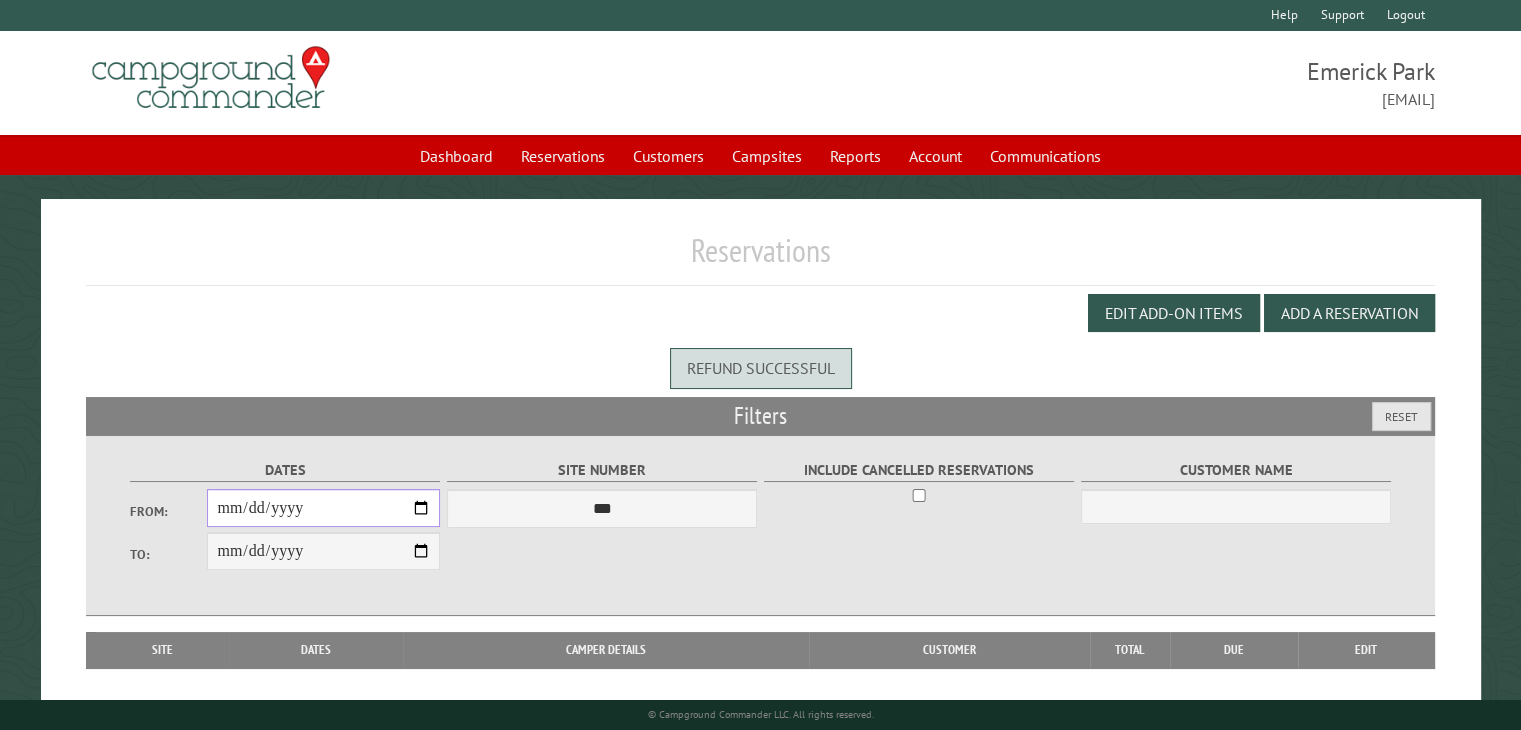 click on "From:" at bounding box center [323, 508] 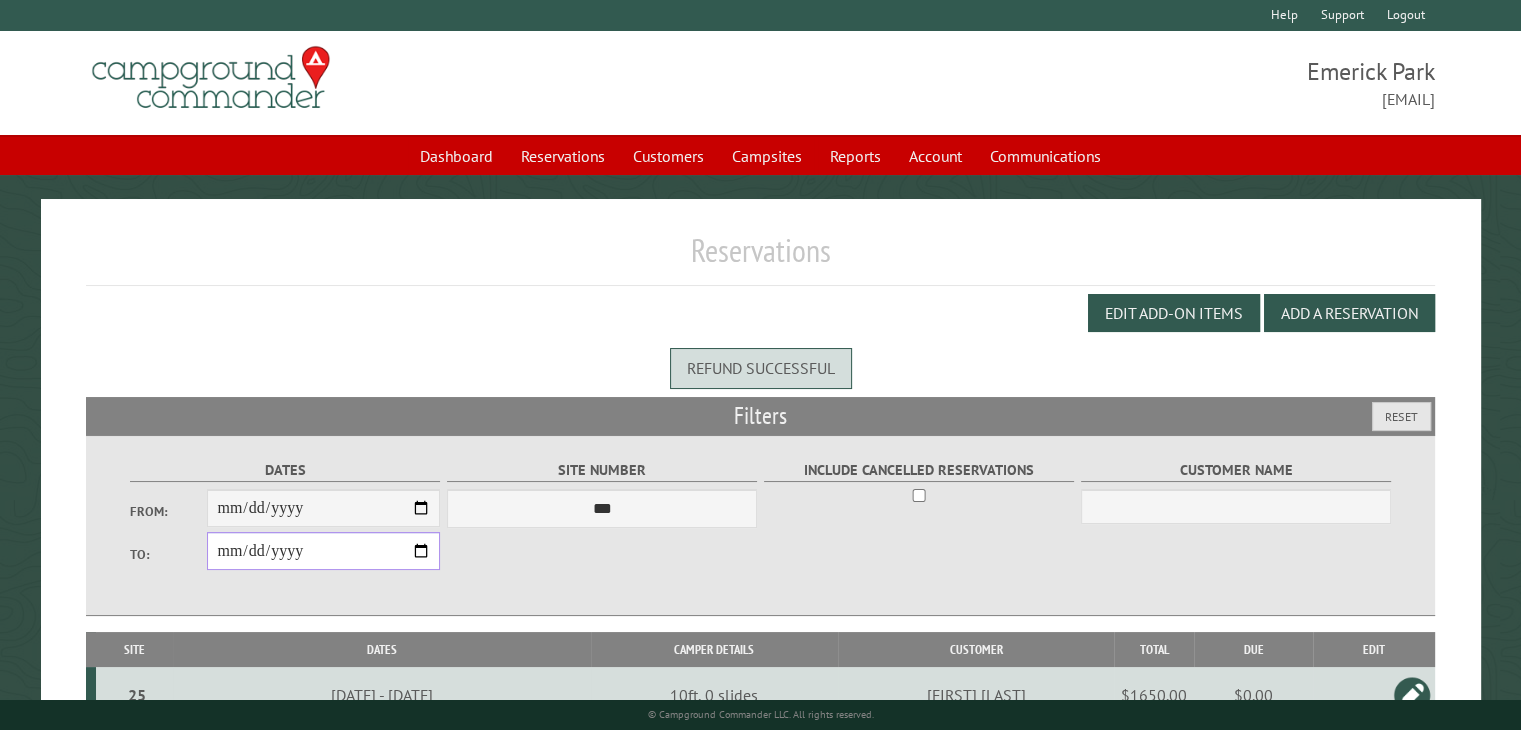 click on "**********" at bounding box center (323, 551) 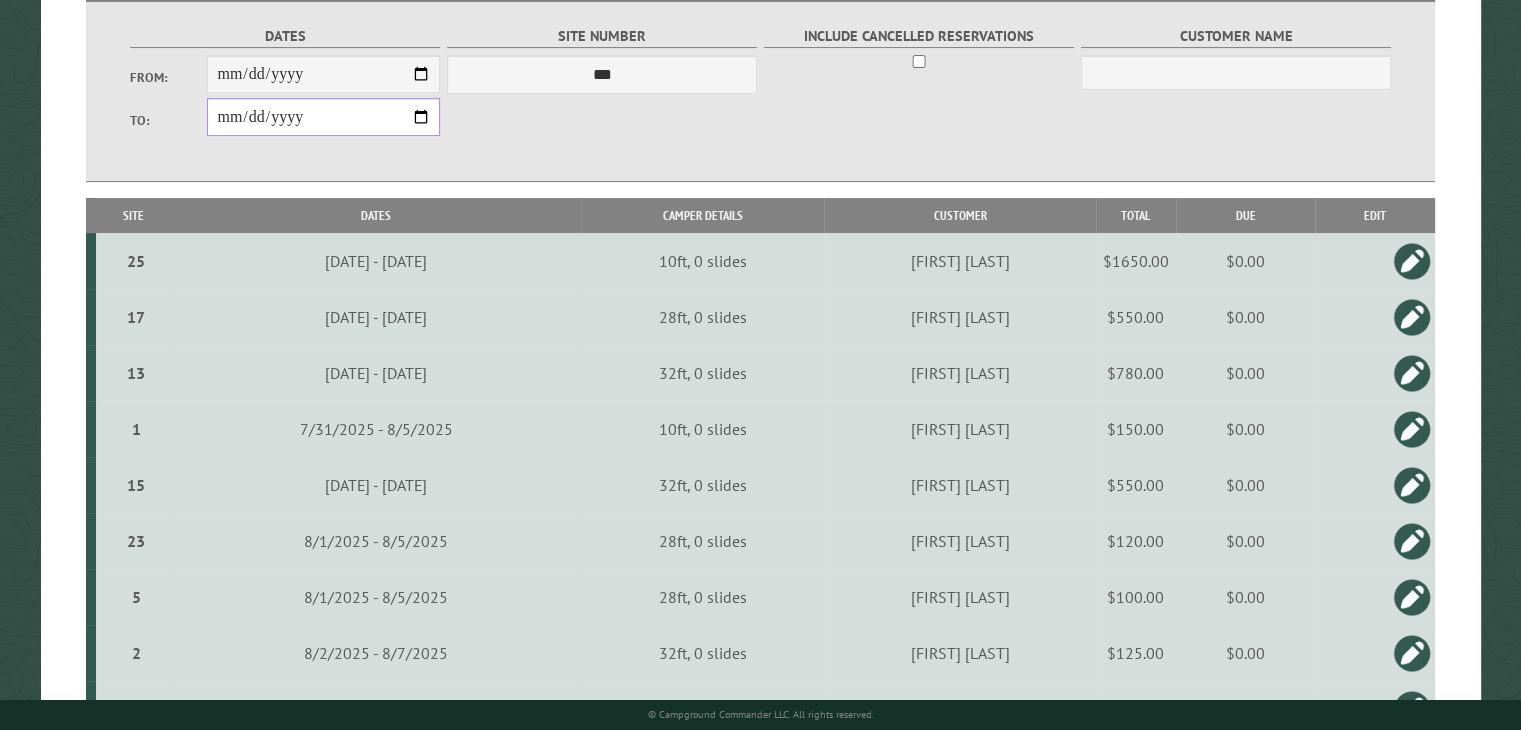 scroll, scrollTop: 400, scrollLeft: 0, axis: vertical 